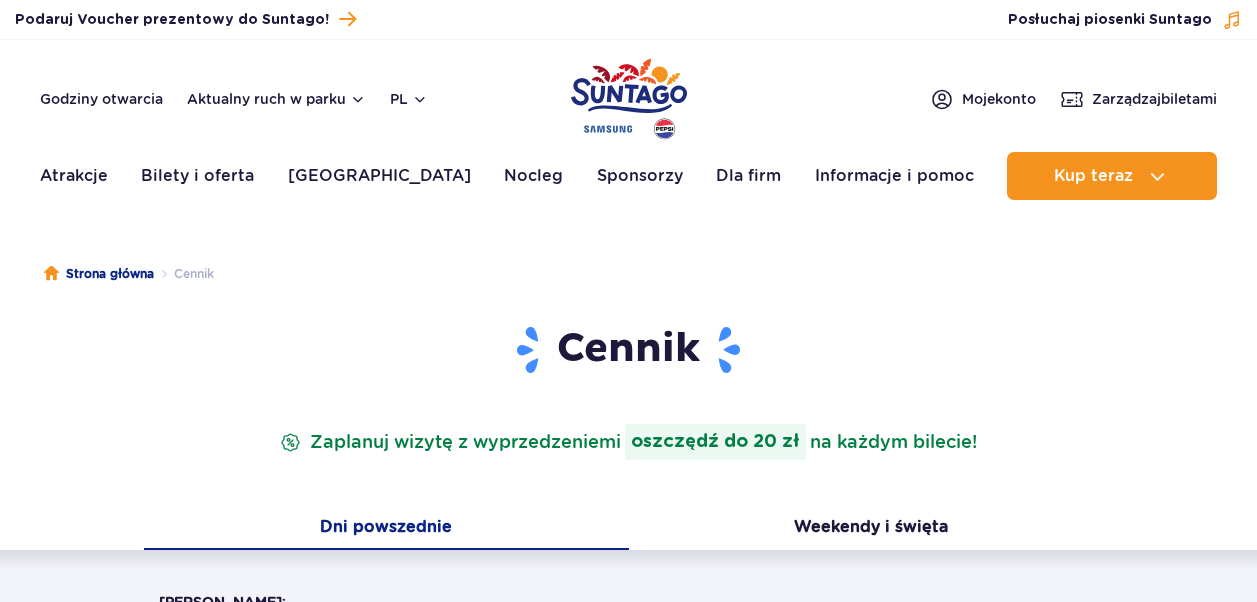 scroll, scrollTop: 0, scrollLeft: 0, axis: both 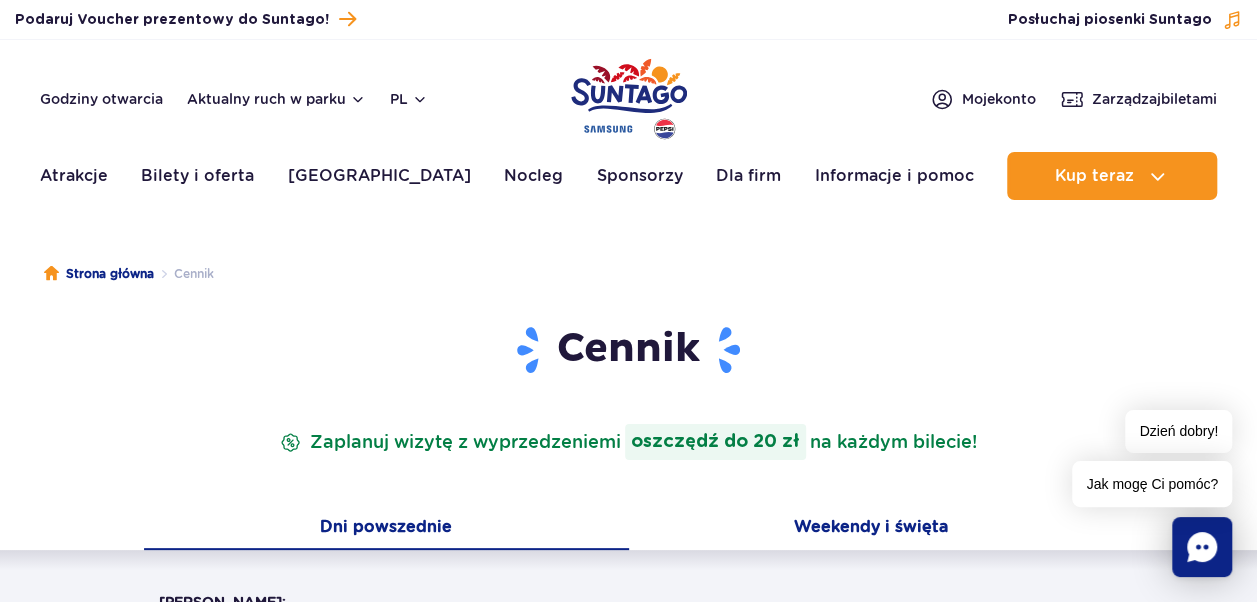 click on "Weekendy i święta" at bounding box center (871, 529) 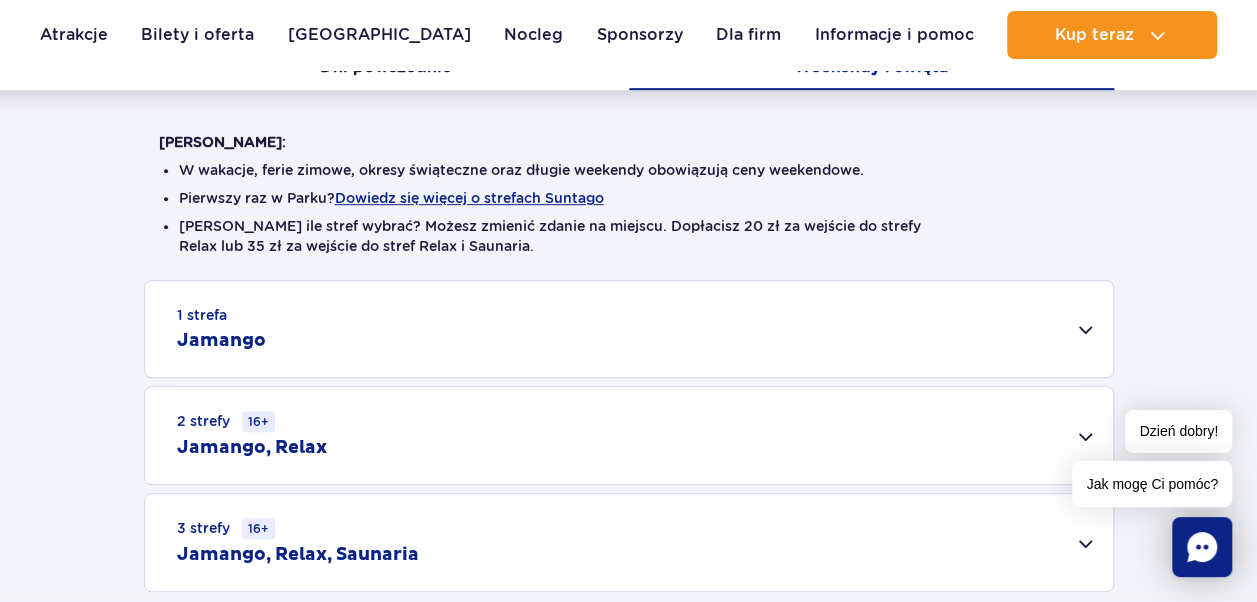 scroll, scrollTop: 600, scrollLeft: 0, axis: vertical 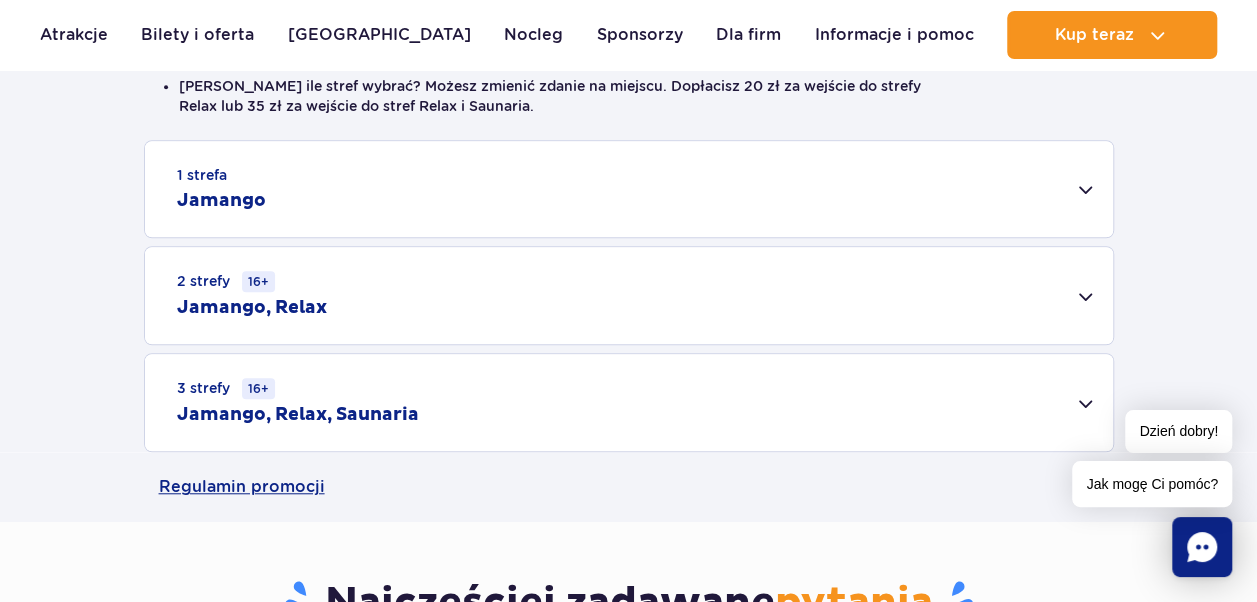 click on "2 strefy  16+
Jamango, Relax" at bounding box center [629, 295] 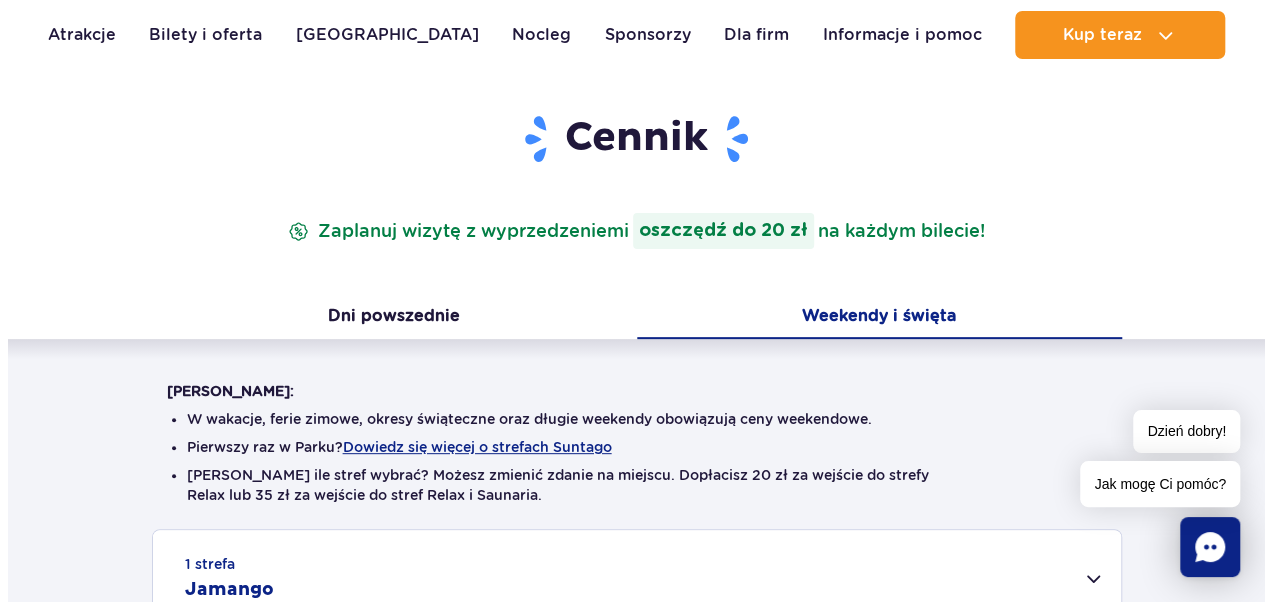 scroll, scrollTop: 200, scrollLeft: 0, axis: vertical 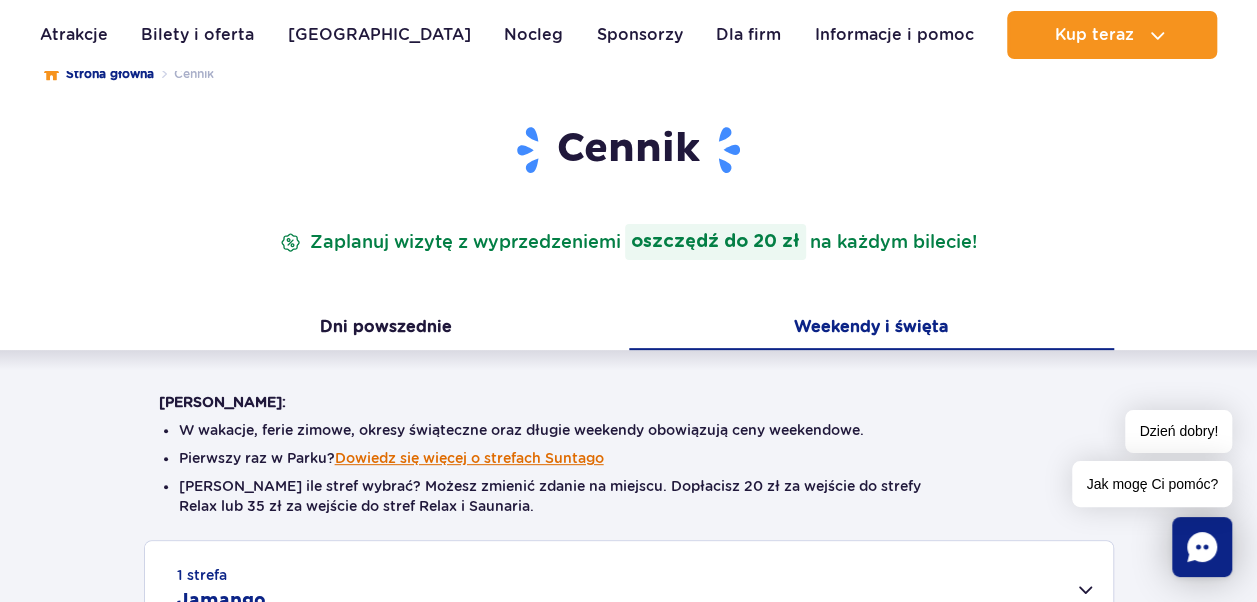 click on "Dowiedz się więcej o strefach Suntago" at bounding box center (469, 458) 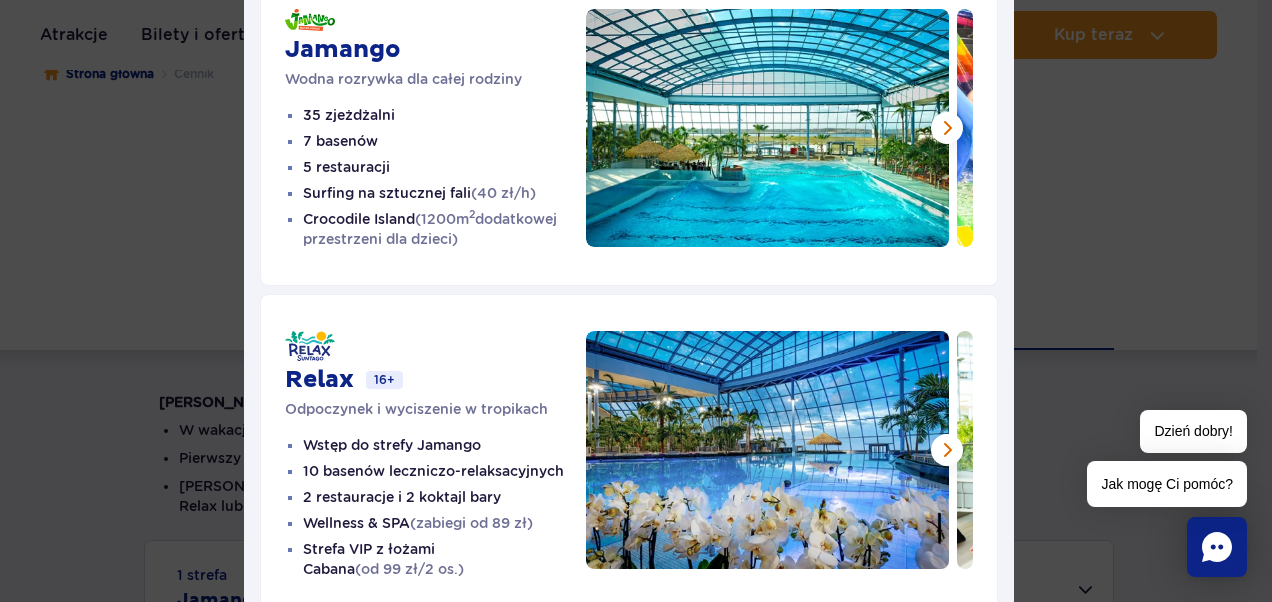 scroll, scrollTop: 314, scrollLeft: 0, axis: vertical 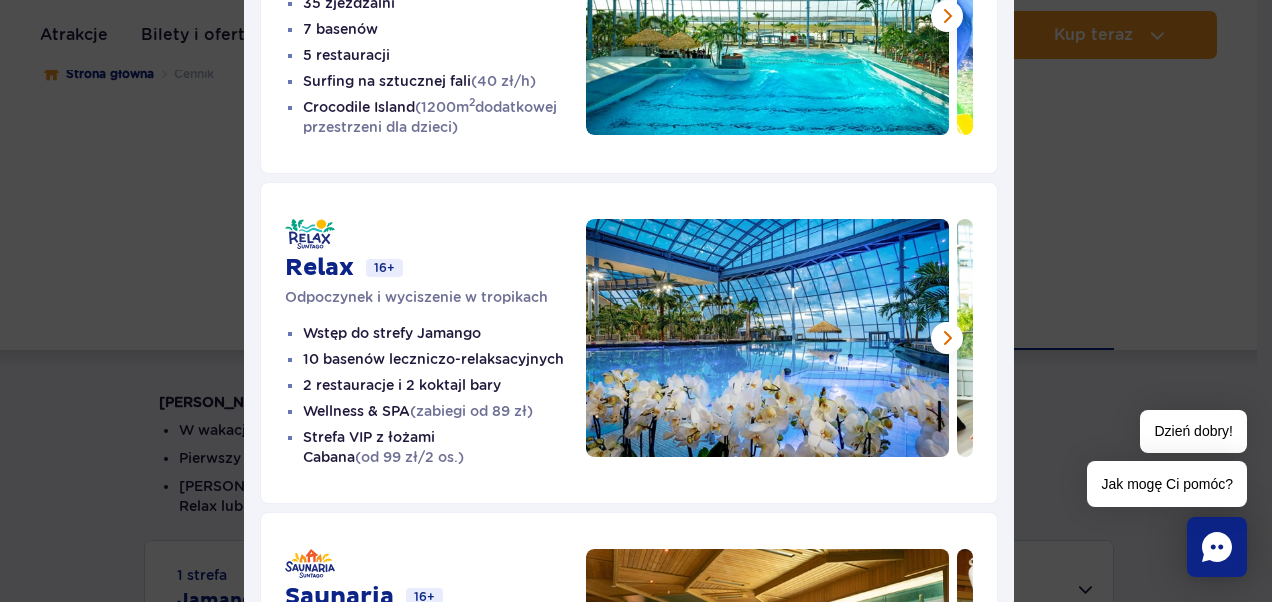 click at bounding box center (768, 338) 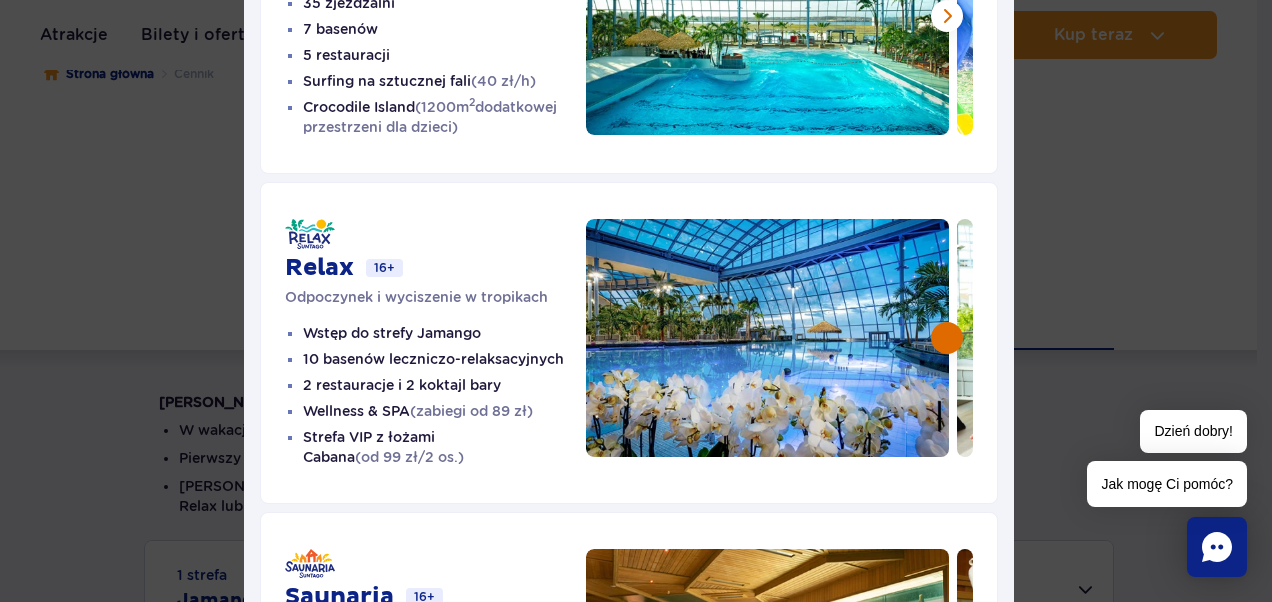 click at bounding box center (947, 338) 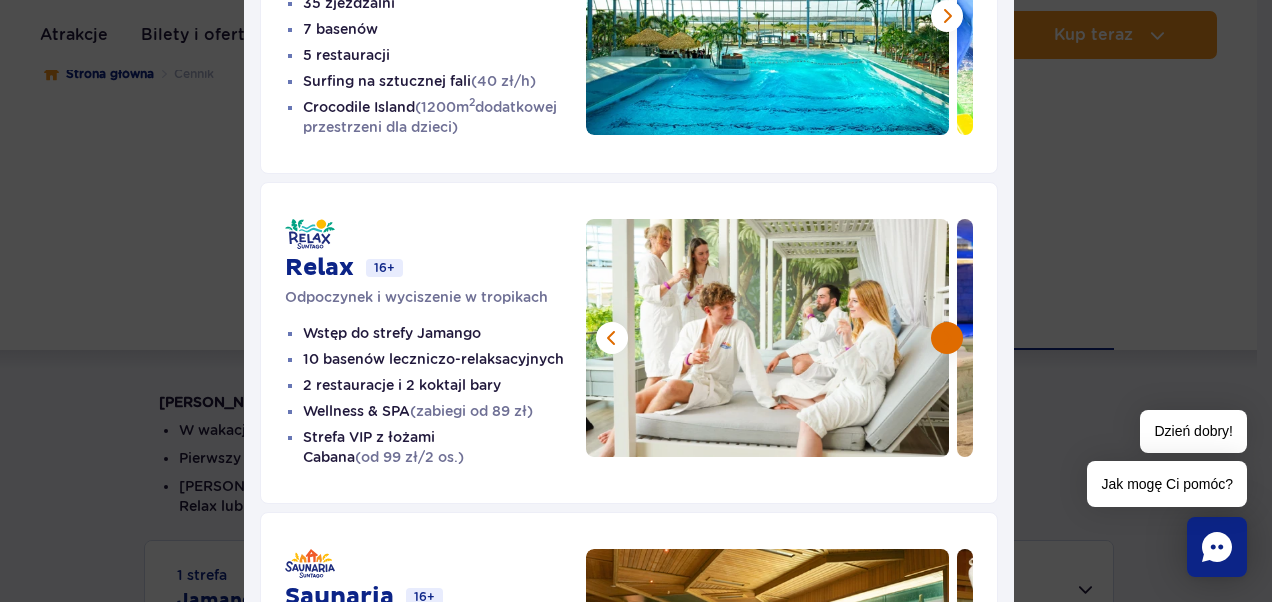 click at bounding box center [947, 338] 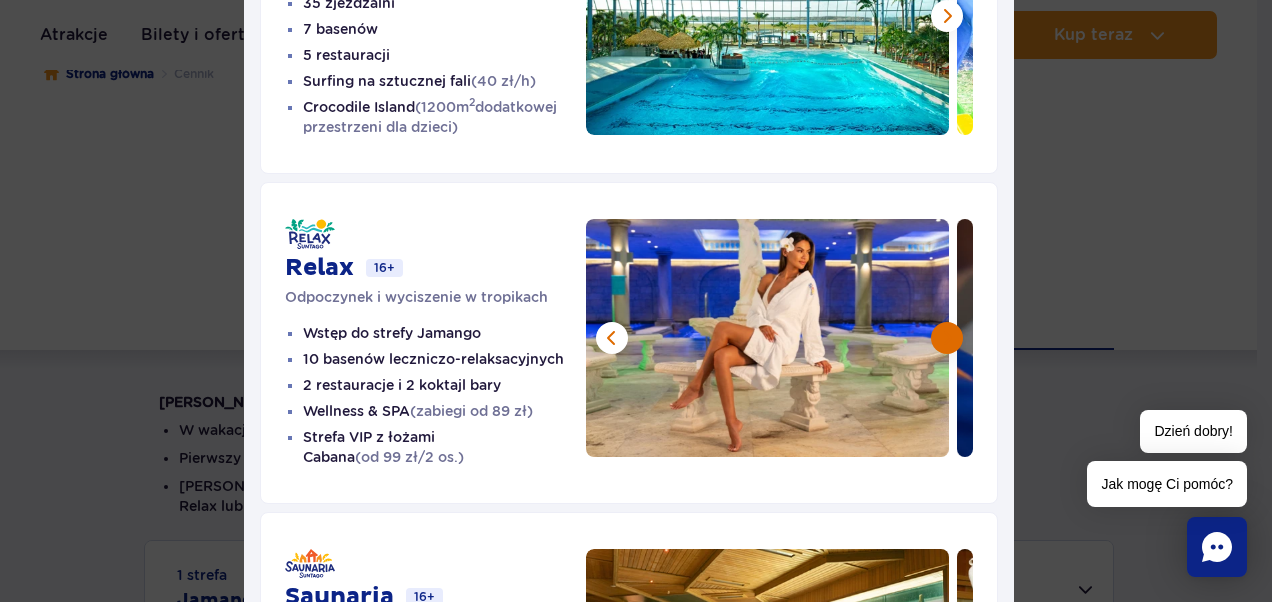 click at bounding box center [947, 338] 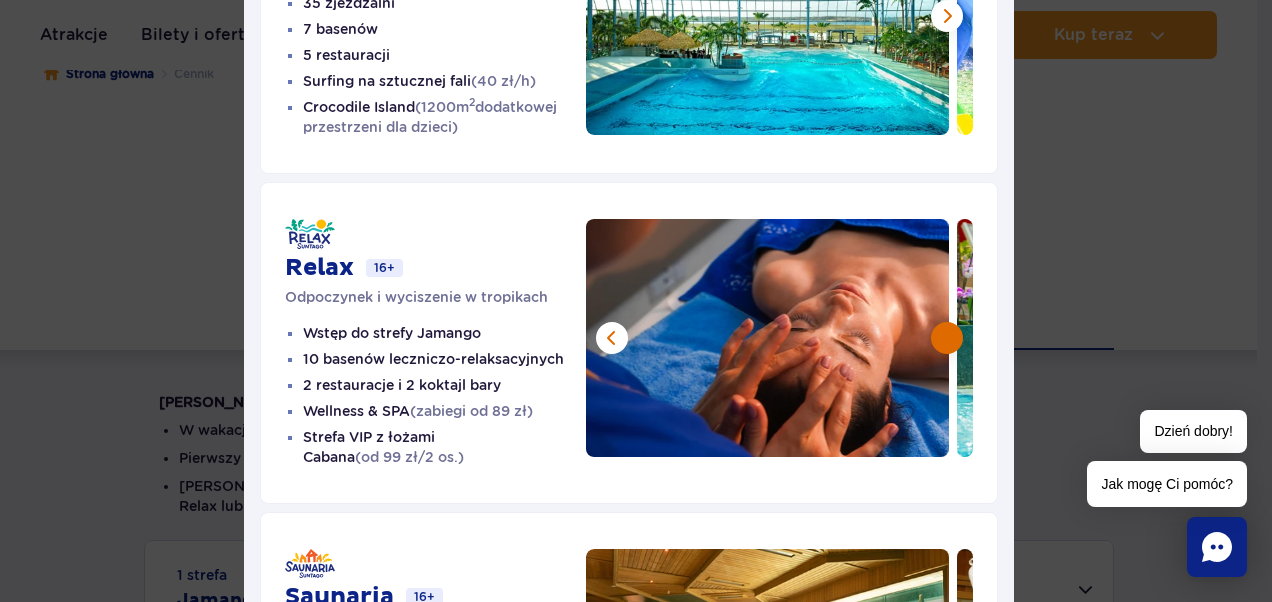 click at bounding box center (947, 338) 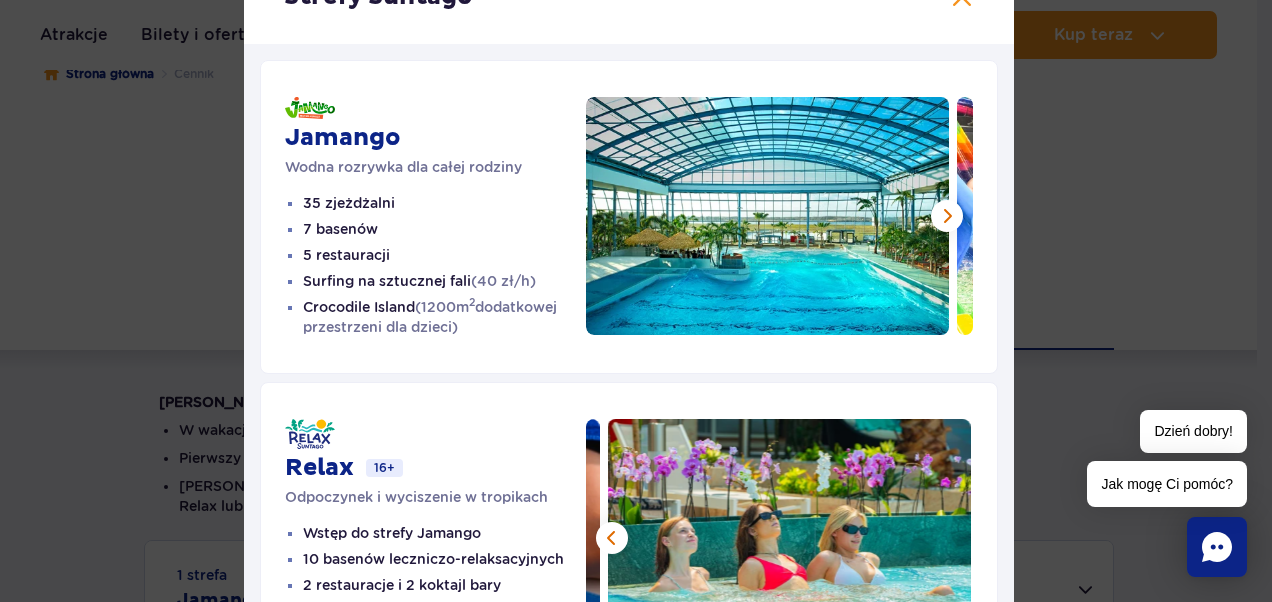 scroll, scrollTop: 114, scrollLeft: 0, axis: vertical 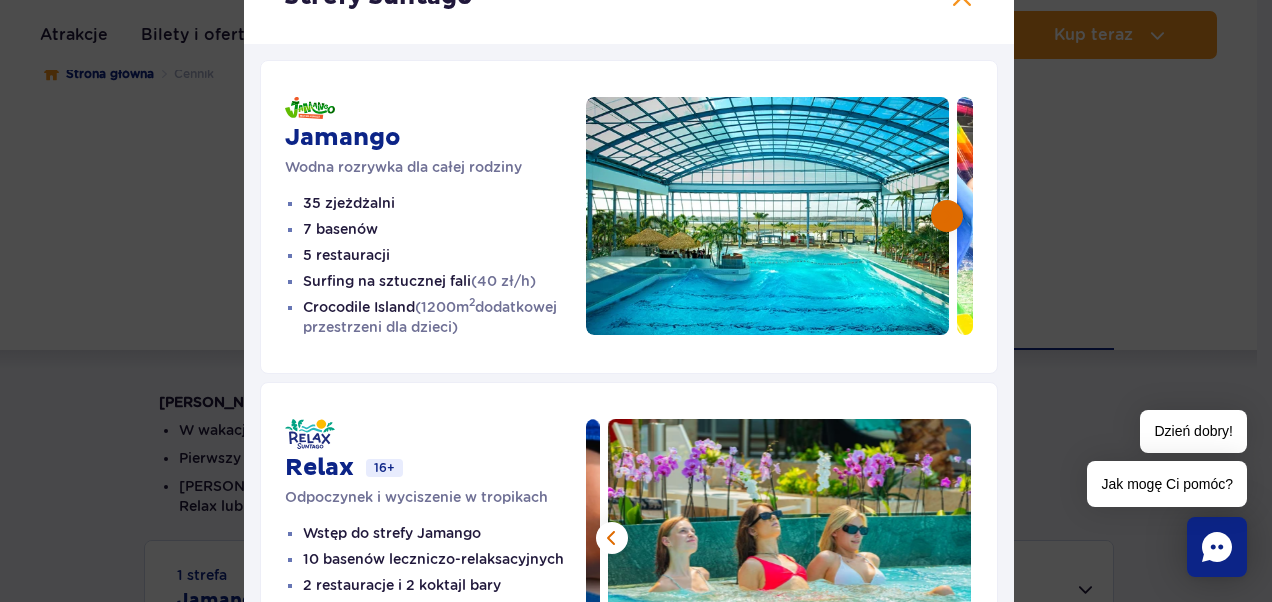 click at bounding box center [947, 216] 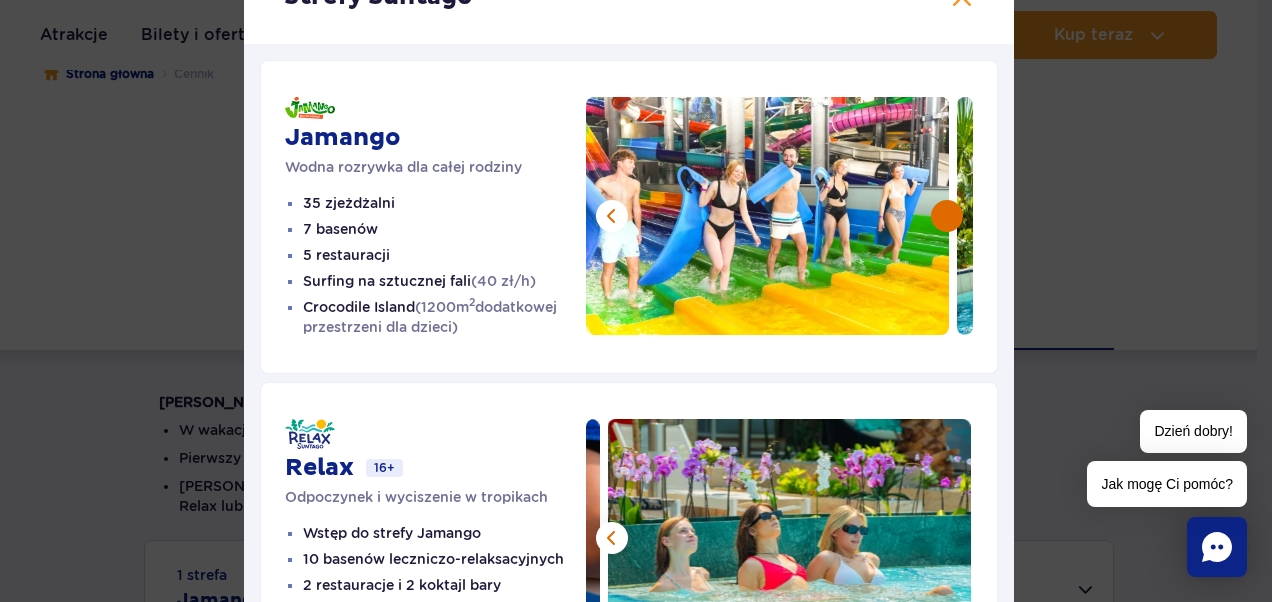 click at bounding box center [947, 216] 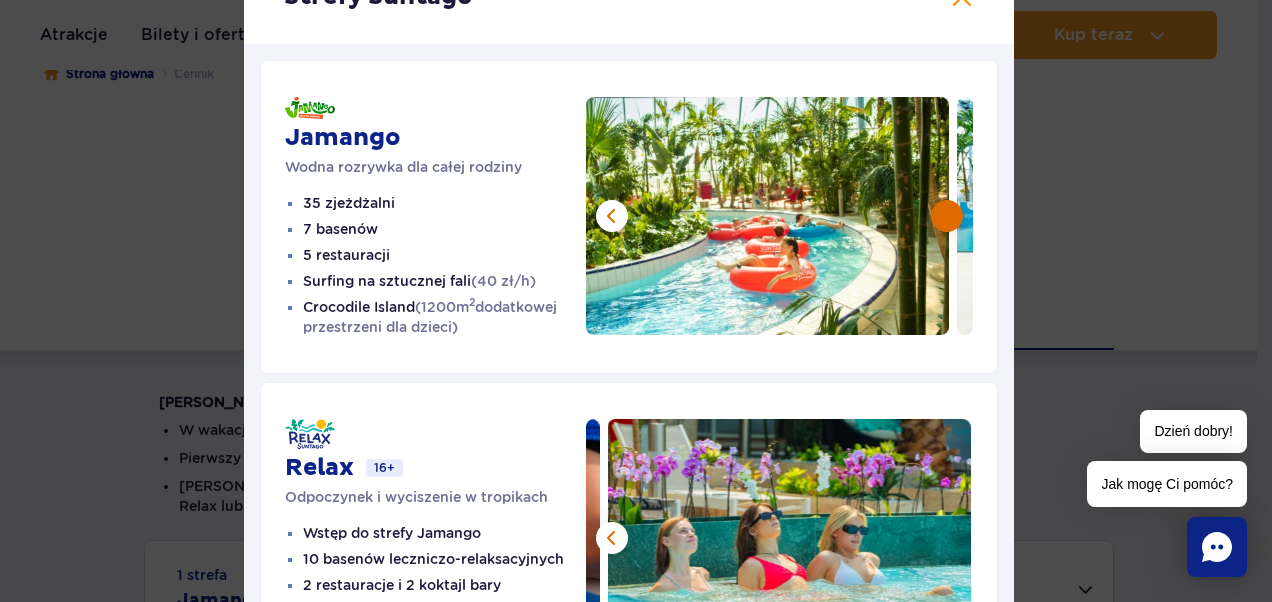 click at bounding box center (947, 216) 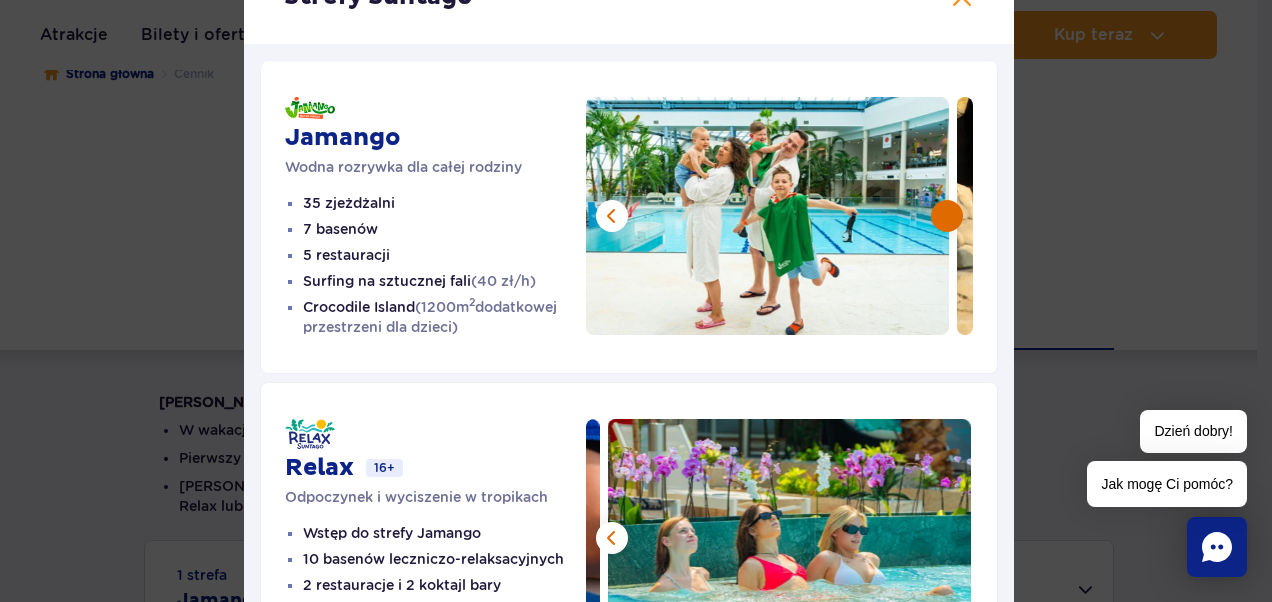 click at bounding box center [947, 216] 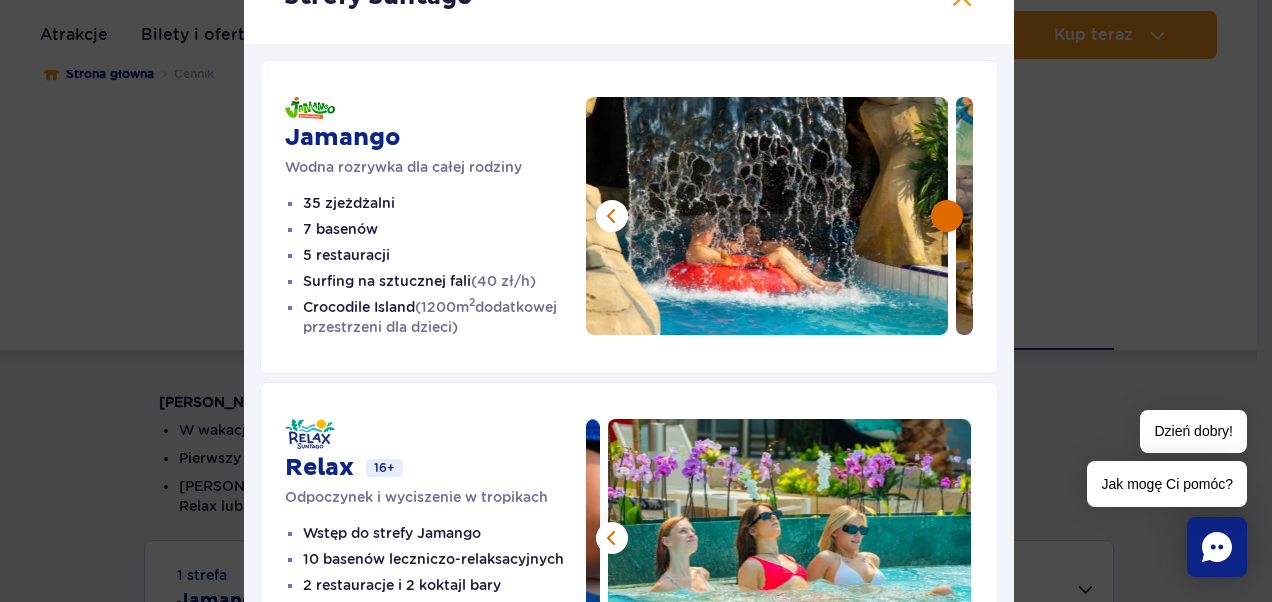click at bounding box center (947, 216) 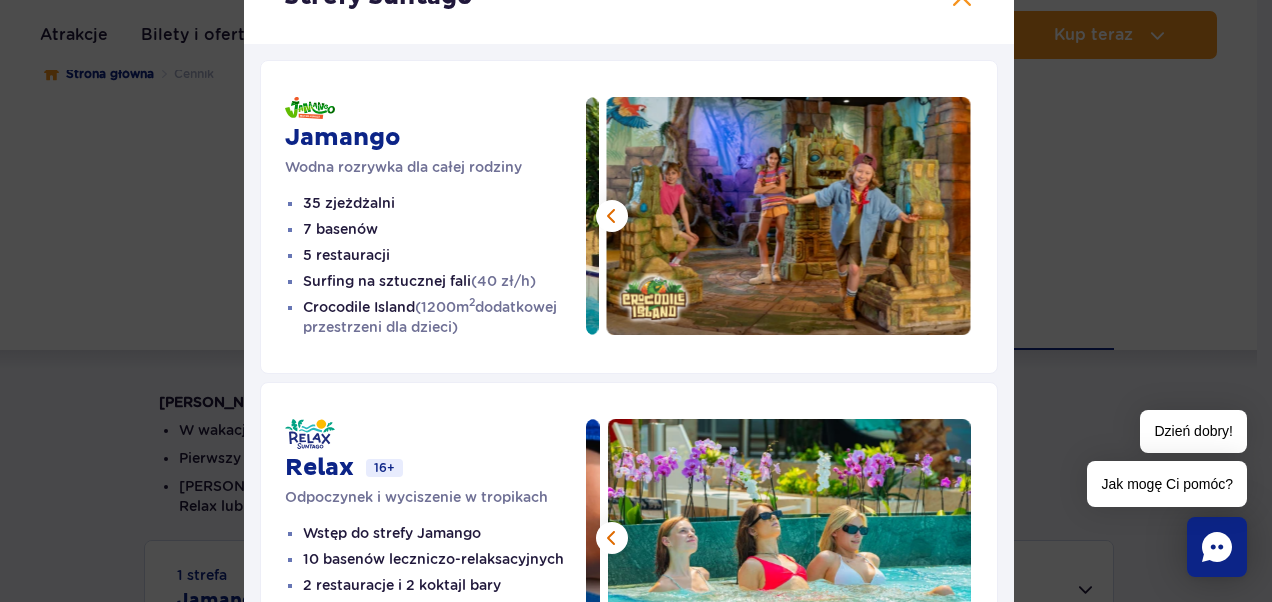 click at bounding box center (789, 216) 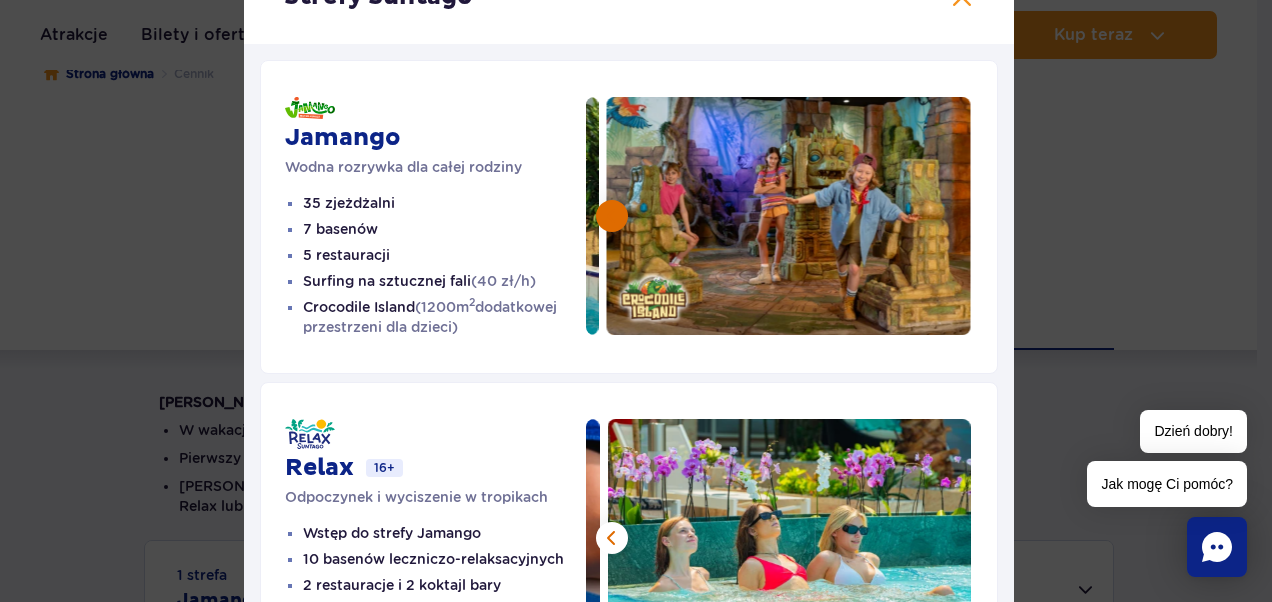 click at bounding box center (612, 216) 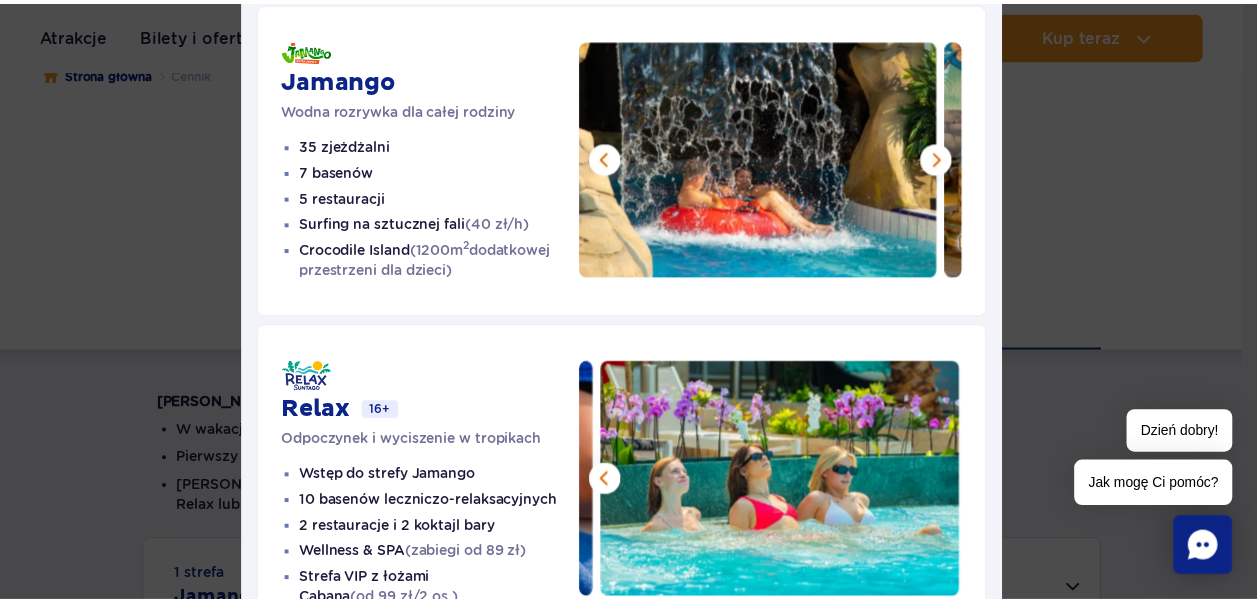 scroll, scrollTop: 100, scrollLeft: 0, axis: vertical 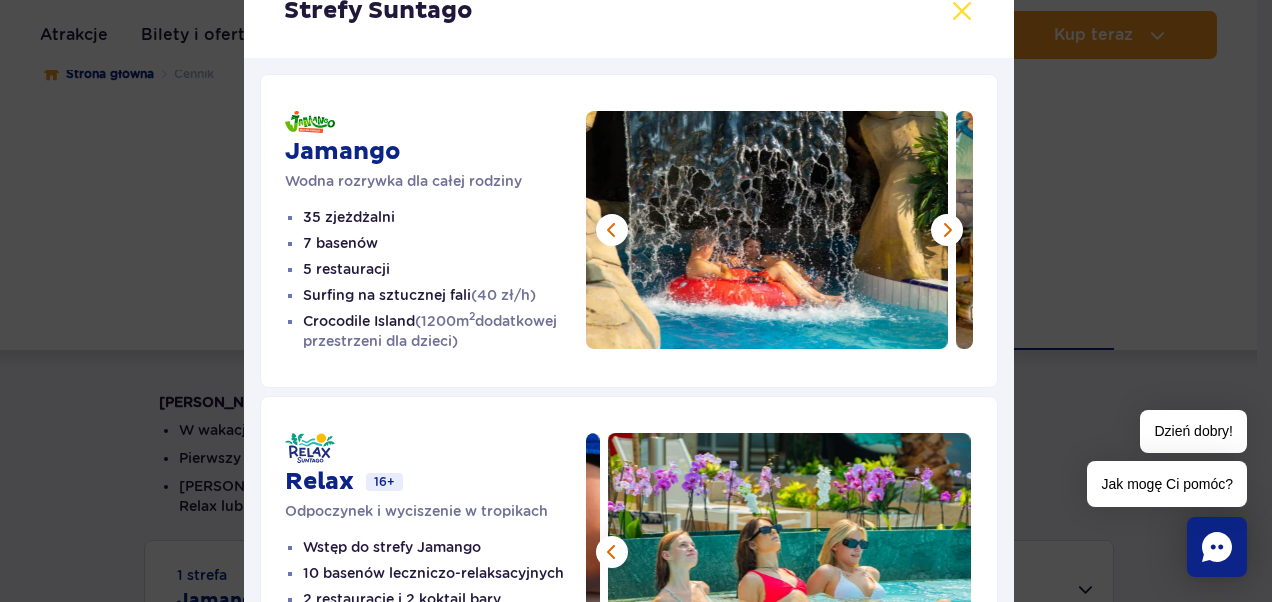 click at bounding box center [962, 11] 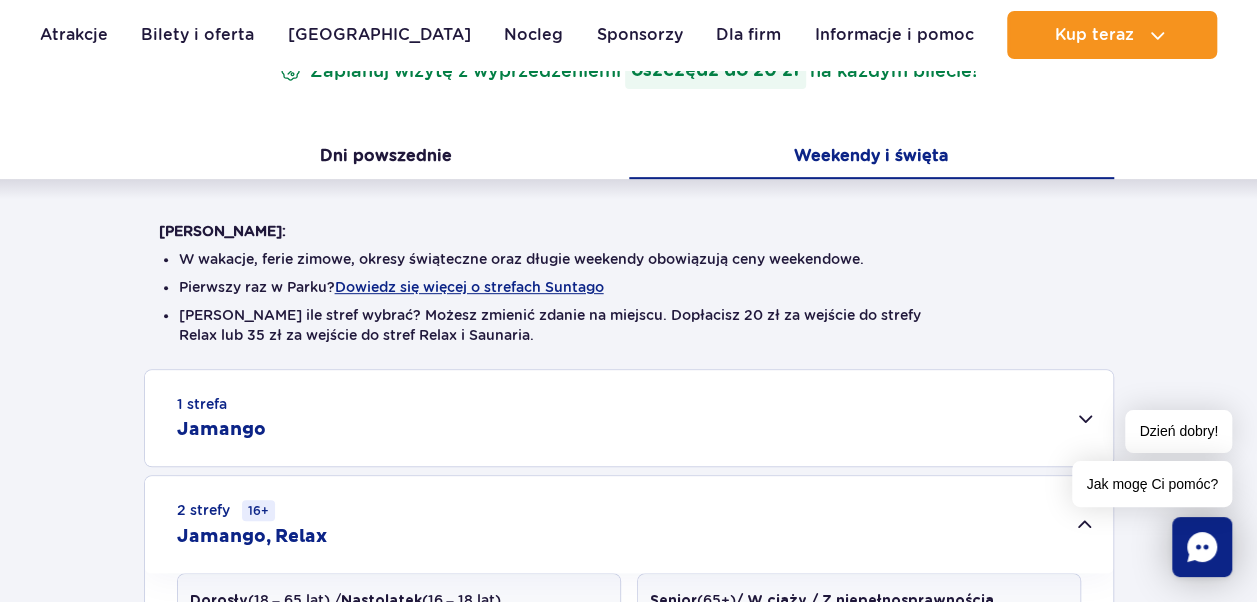 scroll, scrollTop: 600, scrollLeft: 0, axis: vertical 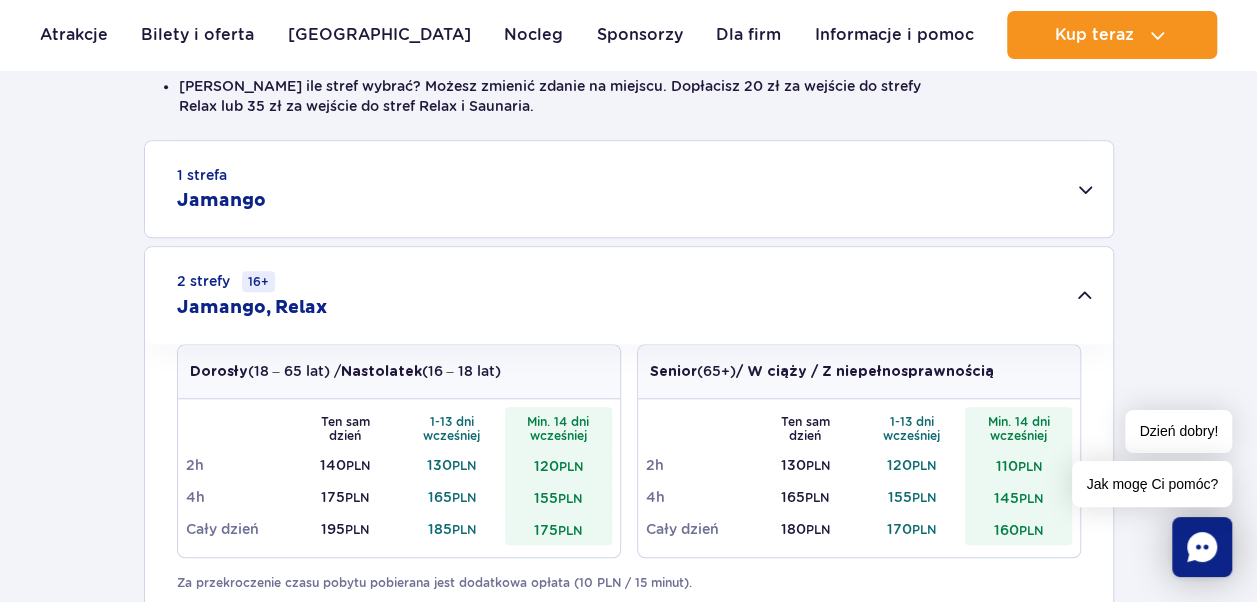 click on "1 strefa
Jamango" at bounding box center [629, 189] 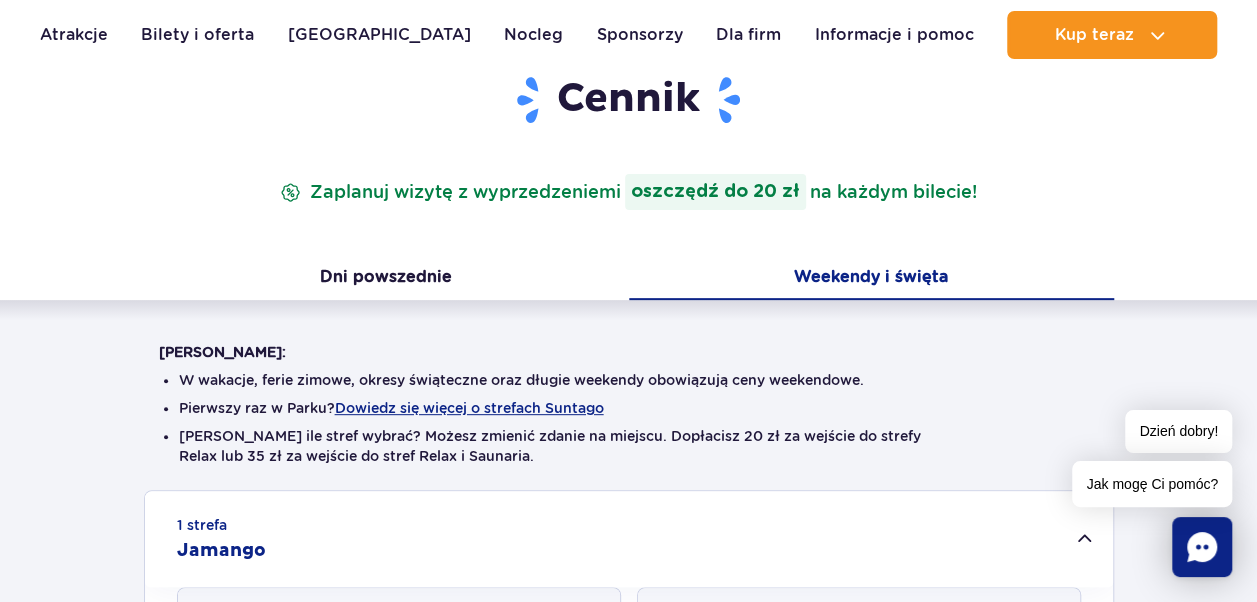 scroll, scrollTop: 0, scrollLeft: 0, axis: both 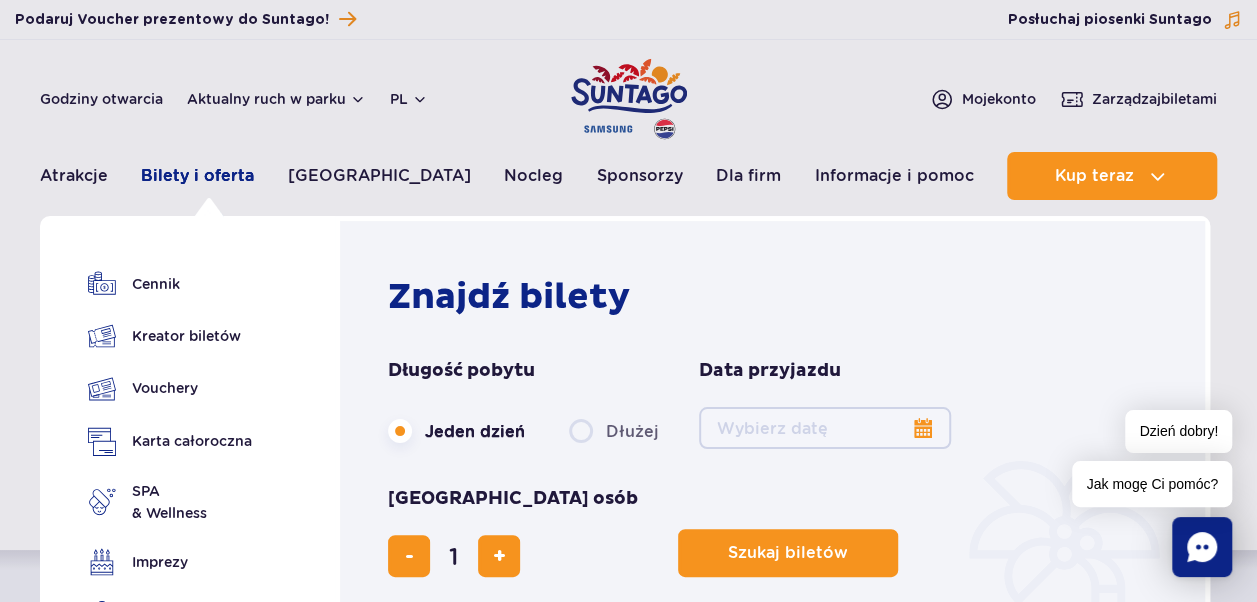 click on "Bilety i oferta" at bounding box center (197, 176) 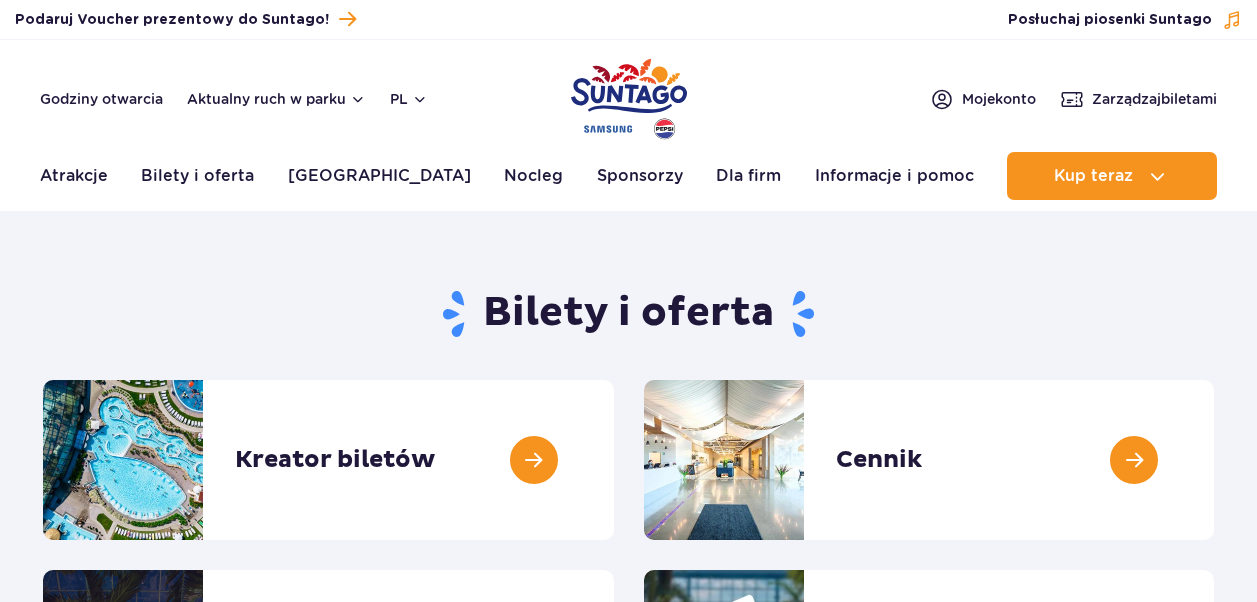 scroll, scrollTop: 0, scrollLeft: 0, axis: both 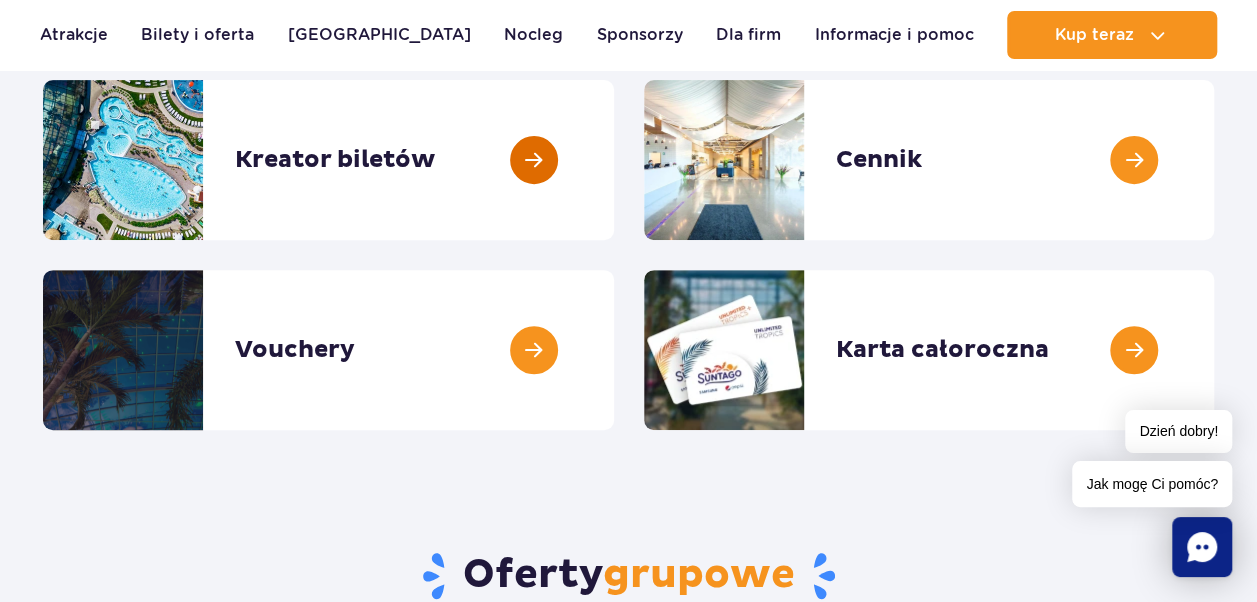click at bounding box center (614, 160) 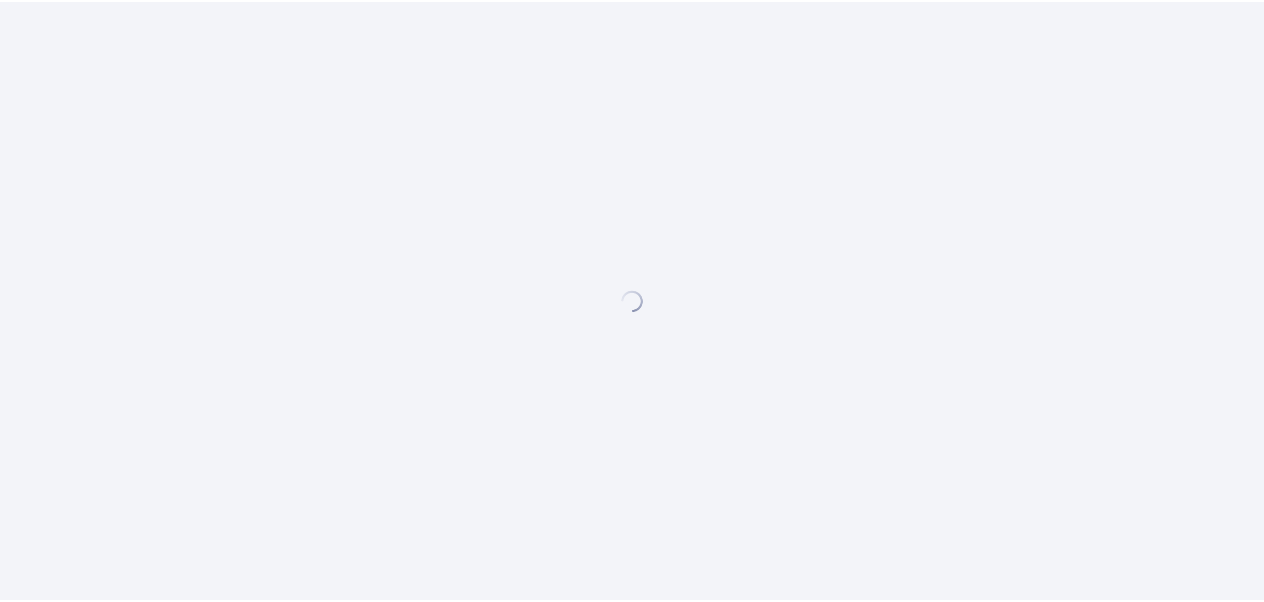 scroll, scrollTop: 0, scrollLeft: 0, axis: both 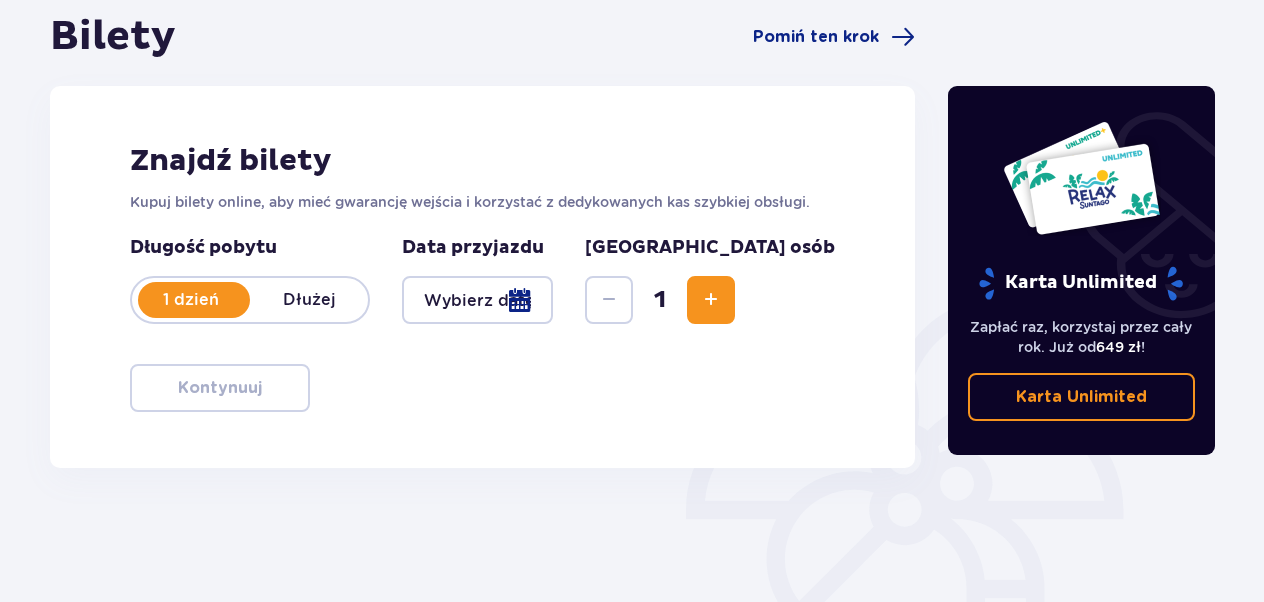 click at bounding box center [711, 300] 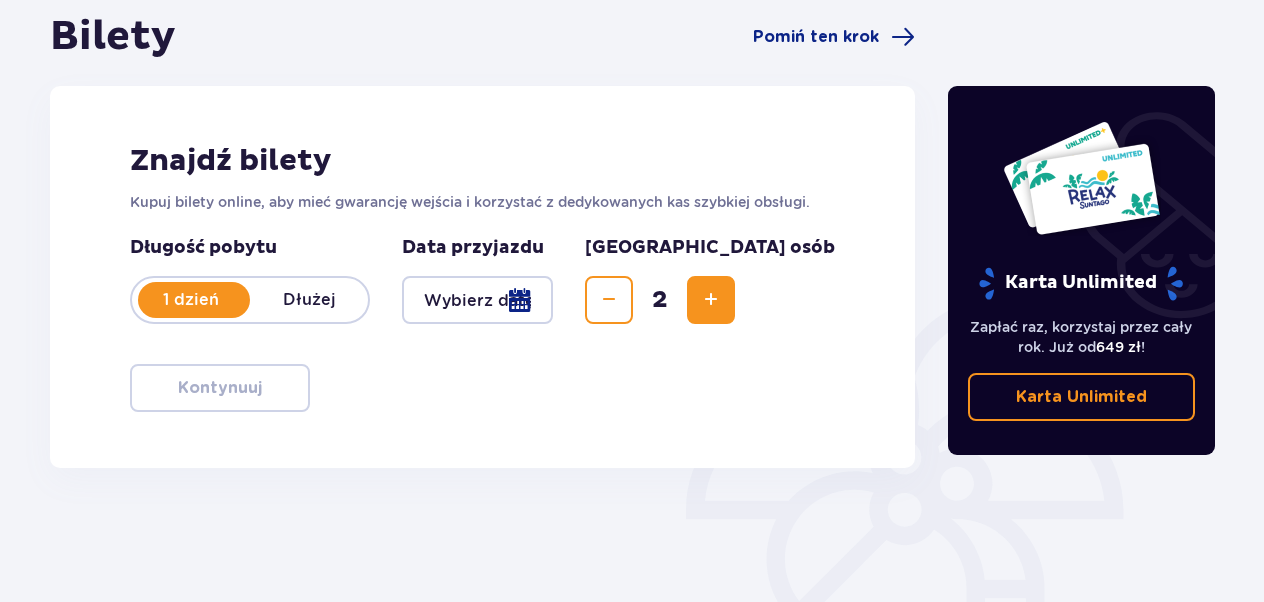 click at bounding box center (477, 300) 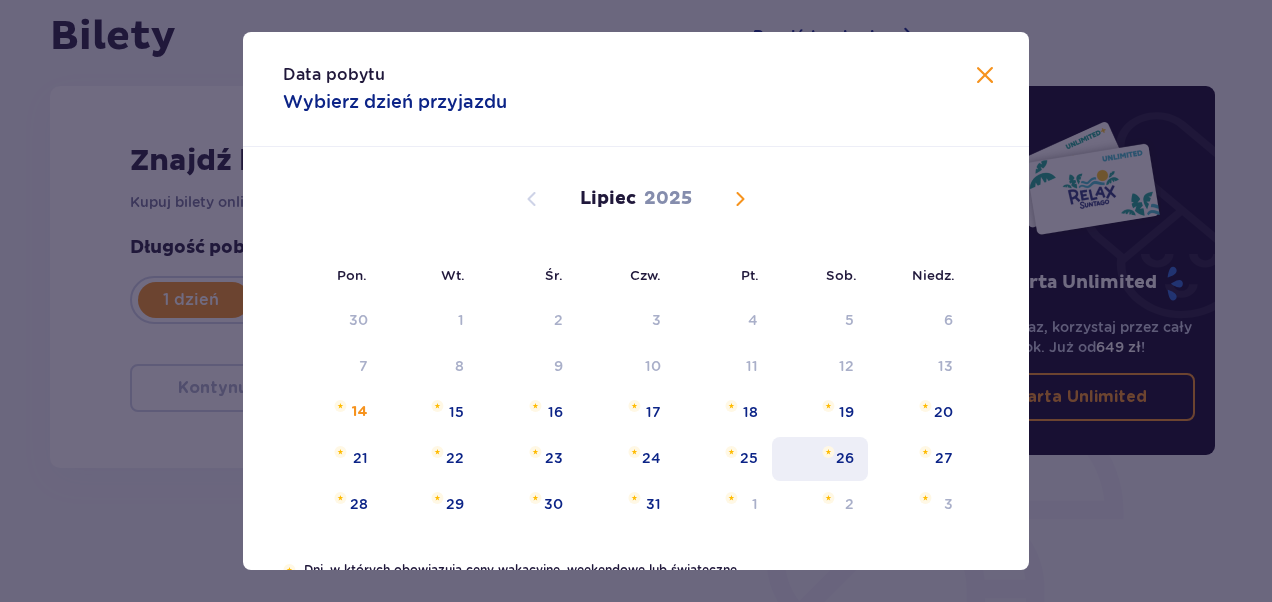 click on "26" at bounding box center [820, 459] 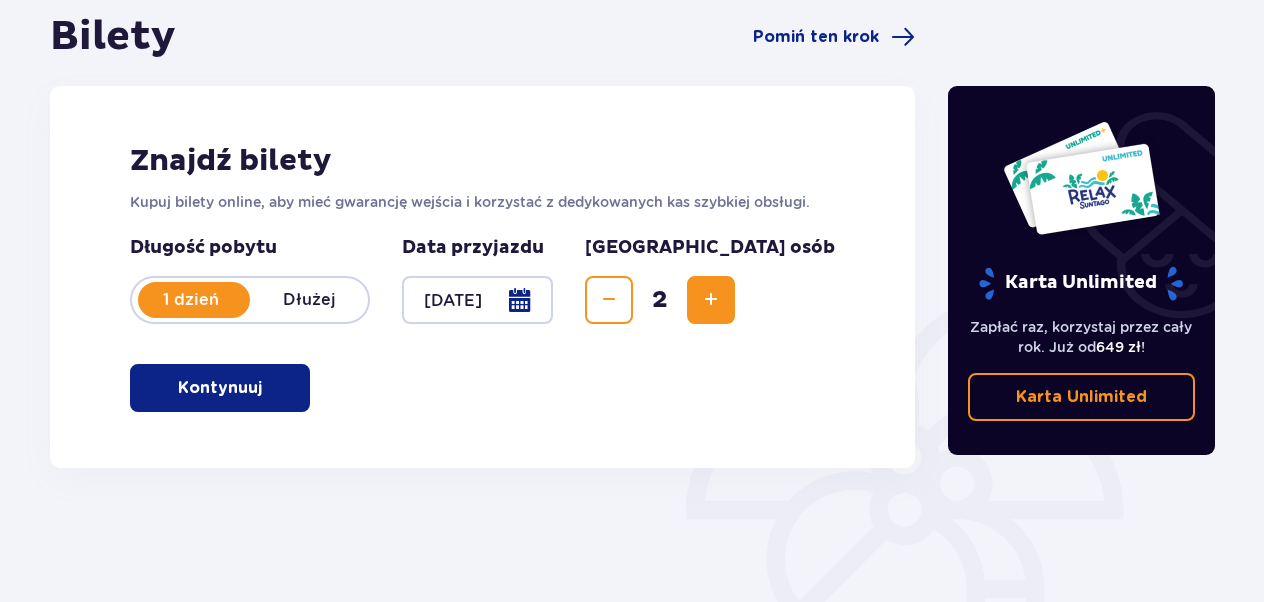 click on "Kontynuuj" at bounding box center [220, 388] 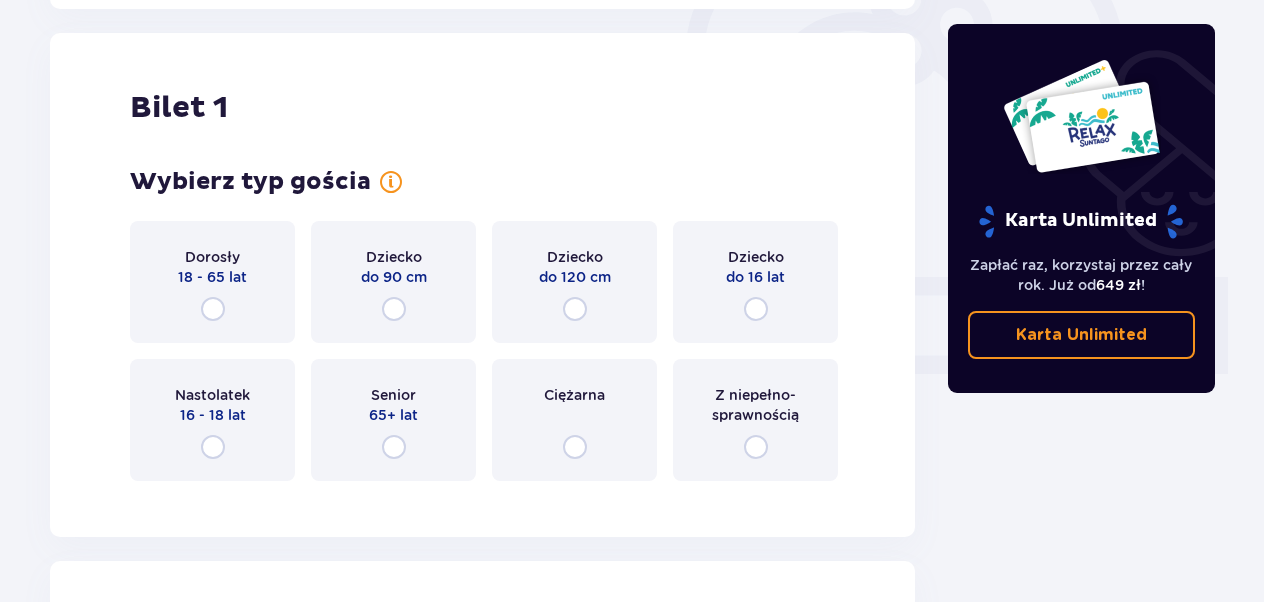 scroll, scrollTop: 668, scrollLeft: 0, axis: vertical 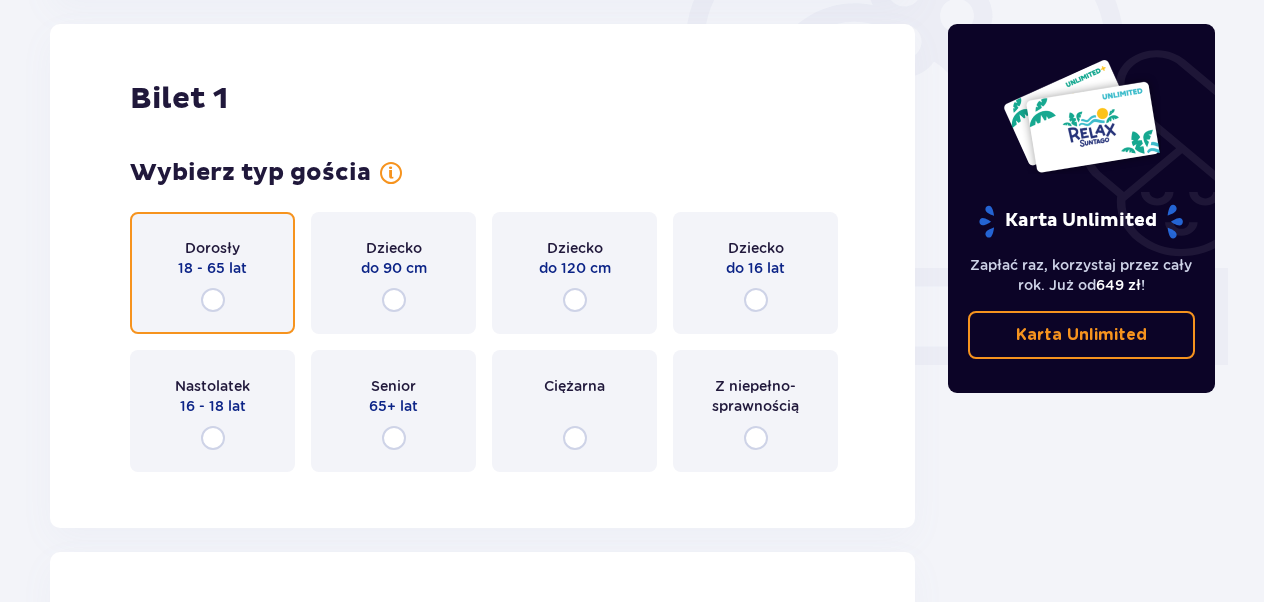 click at bounding box center [213, 300] 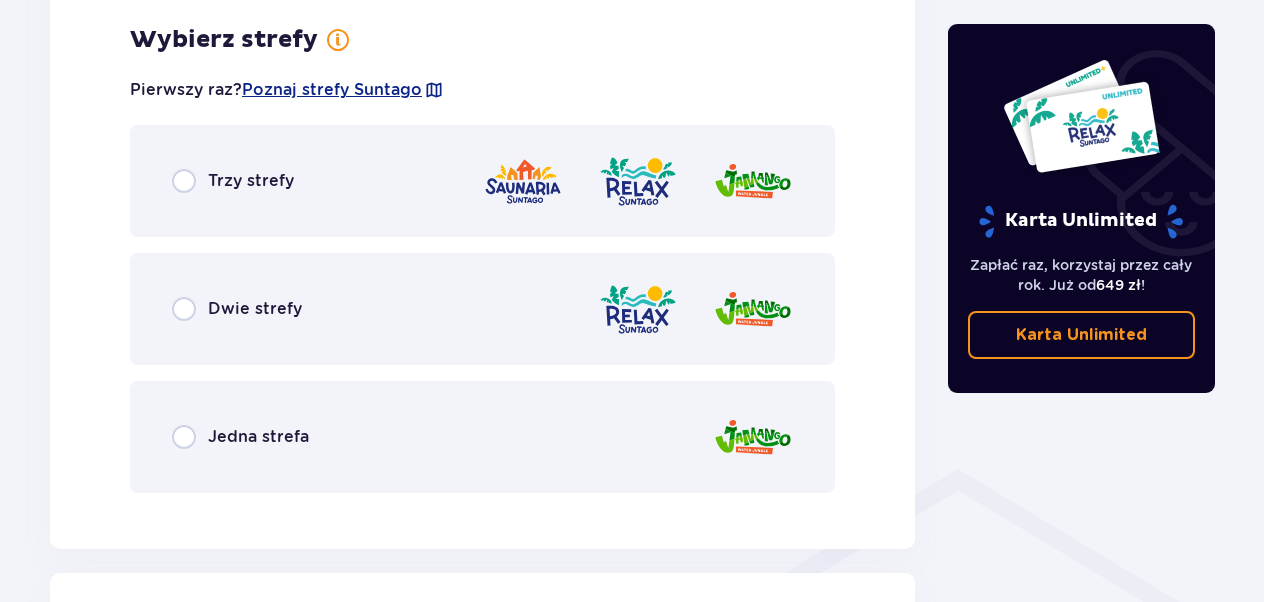 scroll, scrollTop: 1156, scrollLeft: 0, axis: vertical 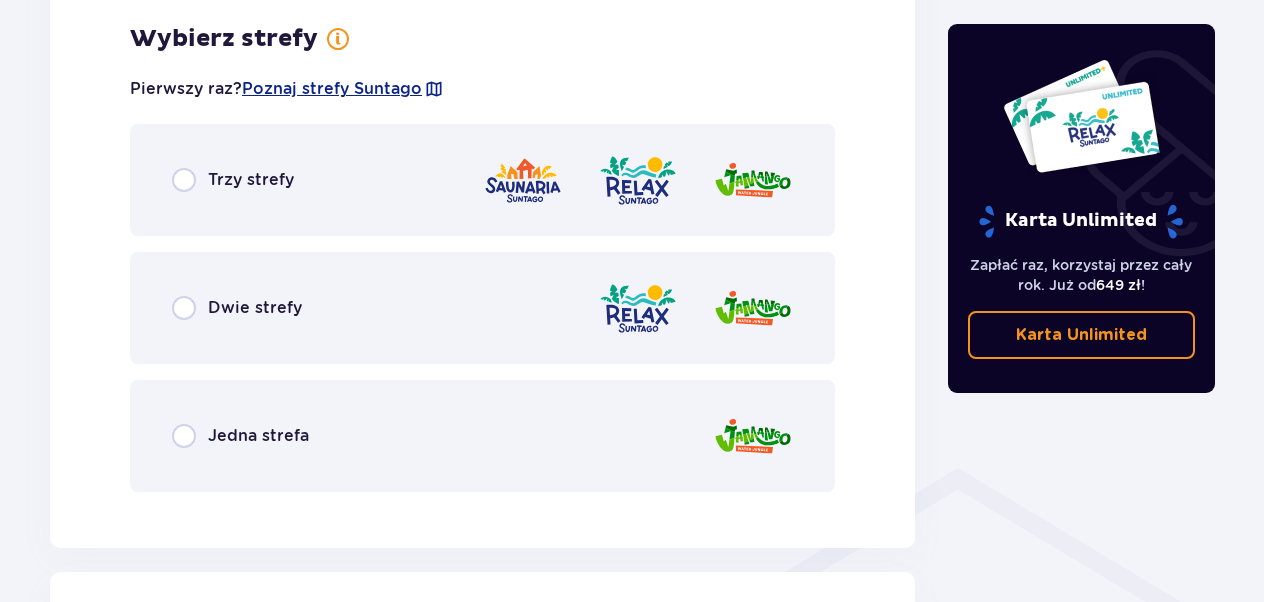 click on "Jedna strefa" at bounding box center [240, 436] 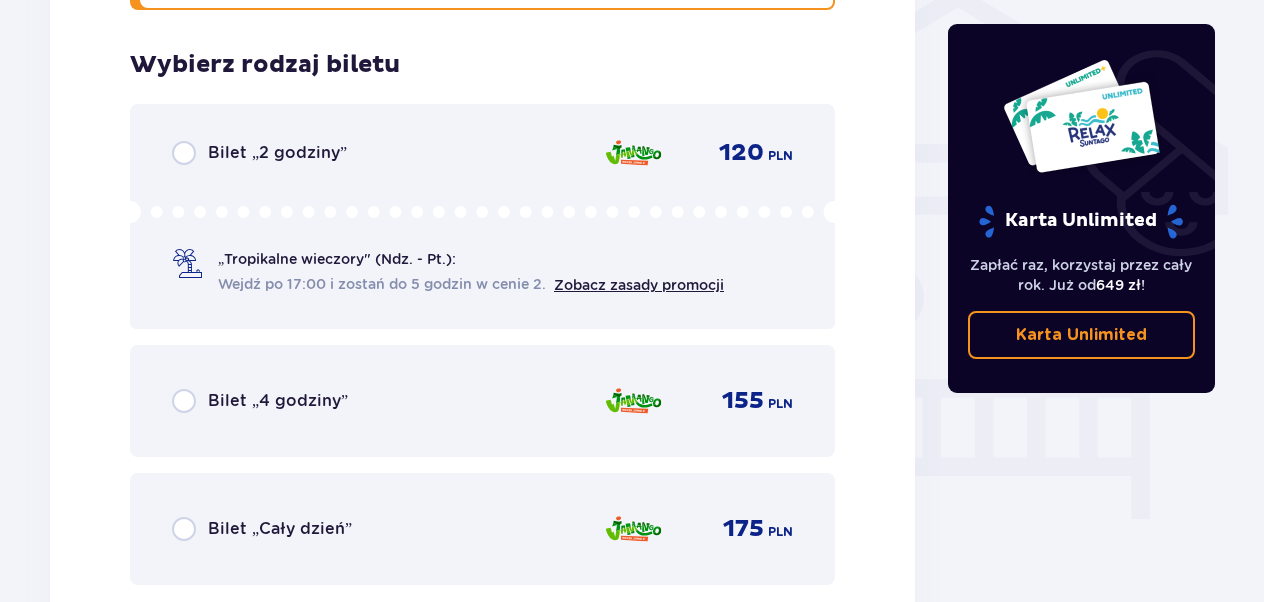 scroll, scrollTop: 1664, scrollLeft: 0, axis: vertical 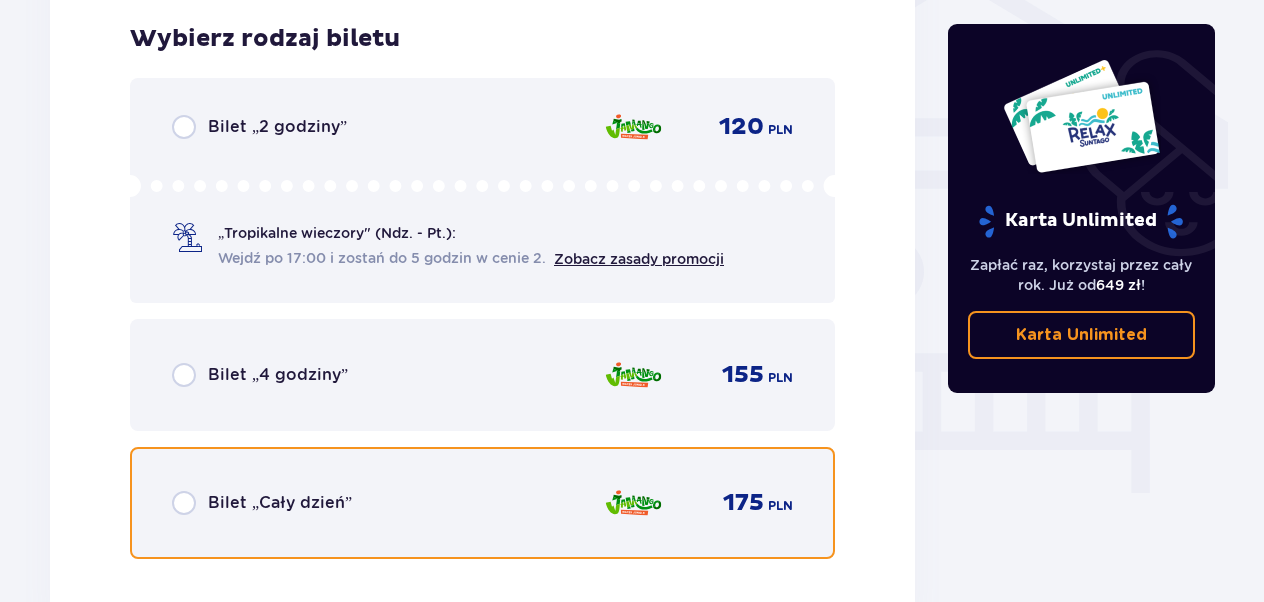 click at bounding box center [184, 503] 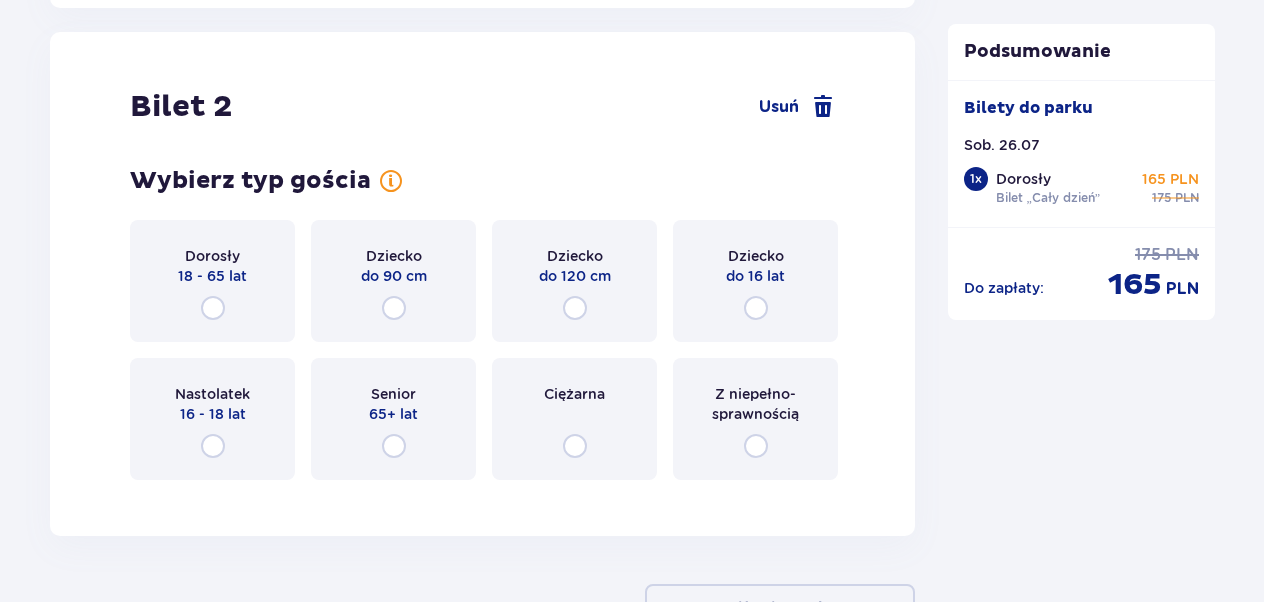 scroll, scrollTop: 2279, scrollLeft: 0, axis: vertical 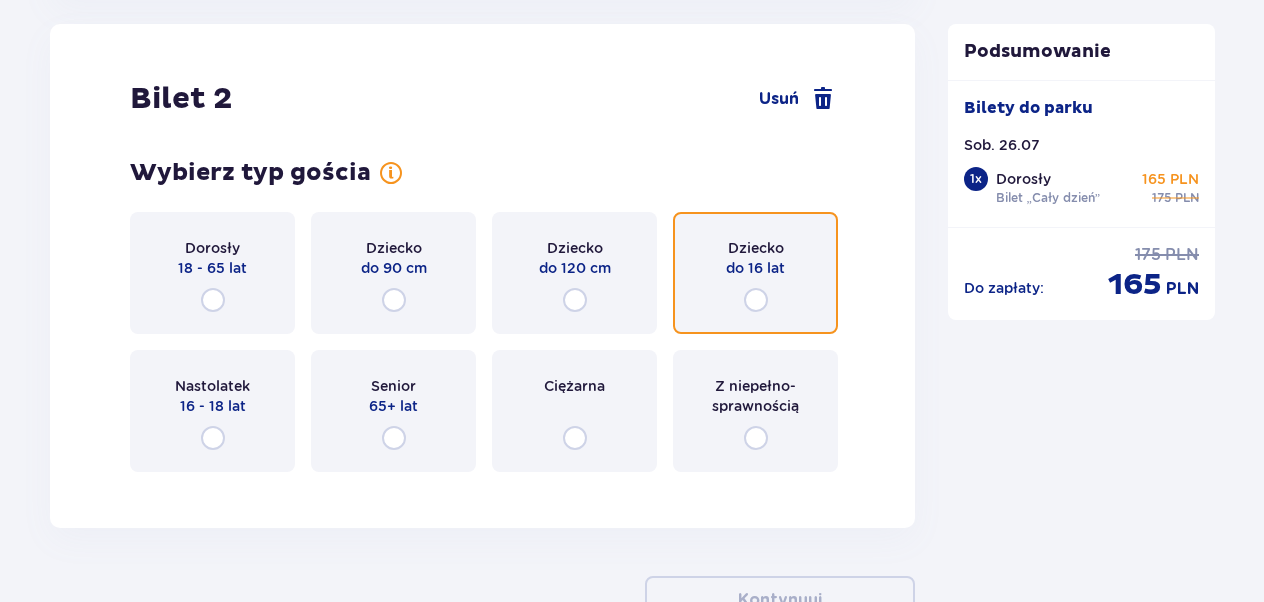 click at bounding box center (756, 300) 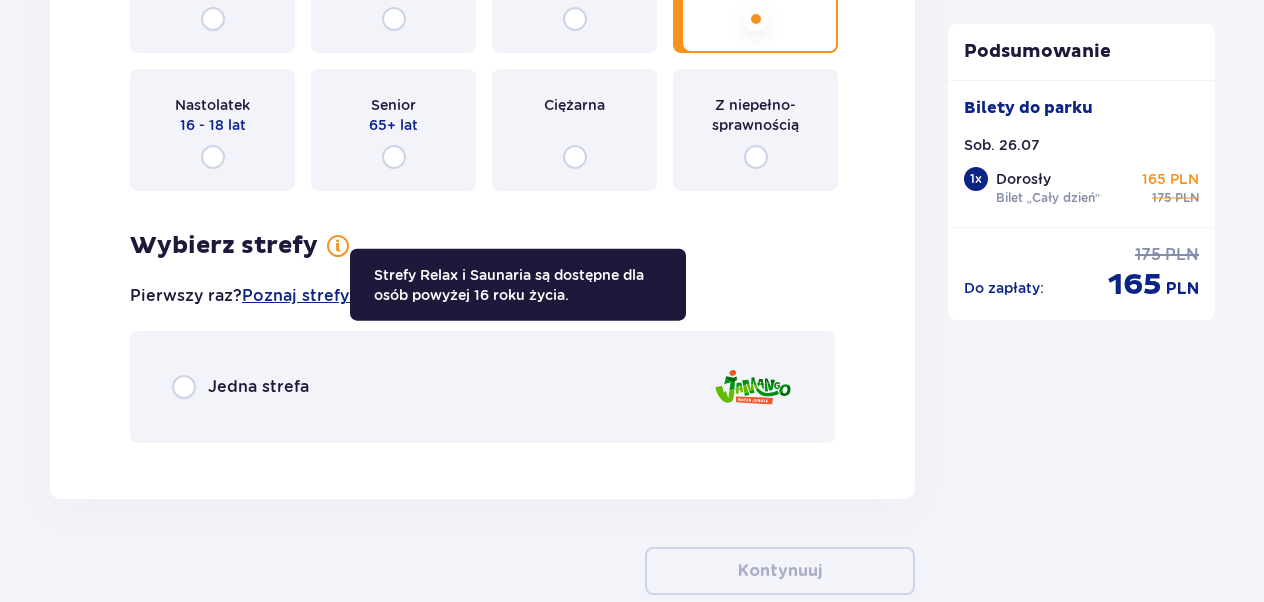 scroll, scrollTop: 2673, scrollLeft: 0, axis: vertical 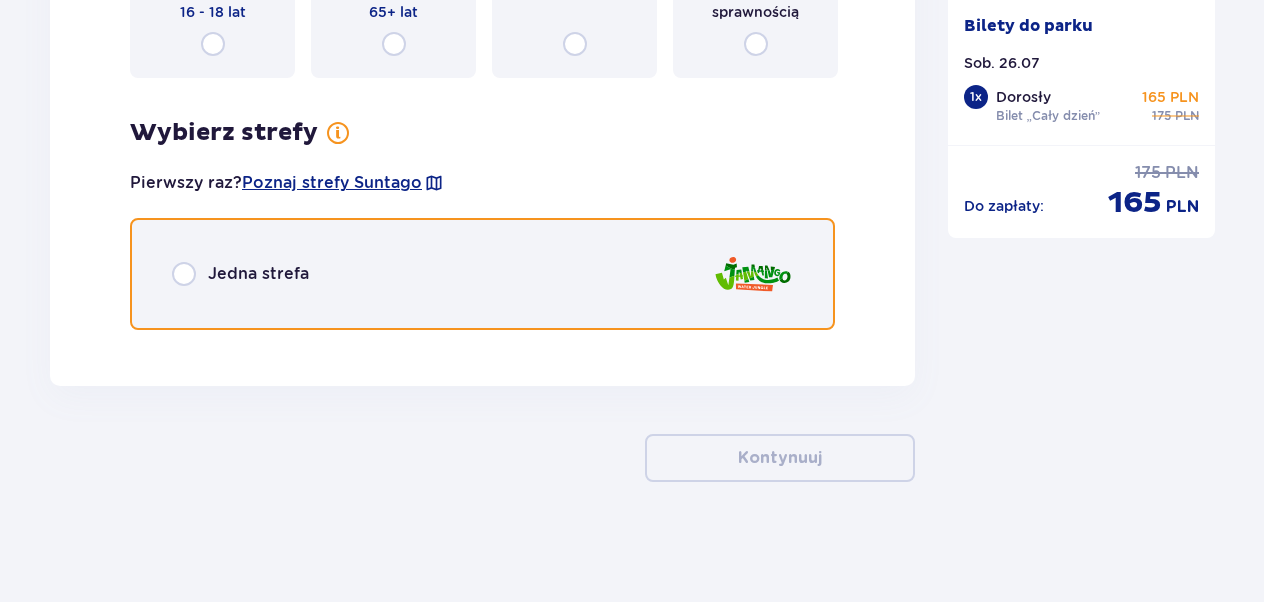 click at bounding box center [184, 274] 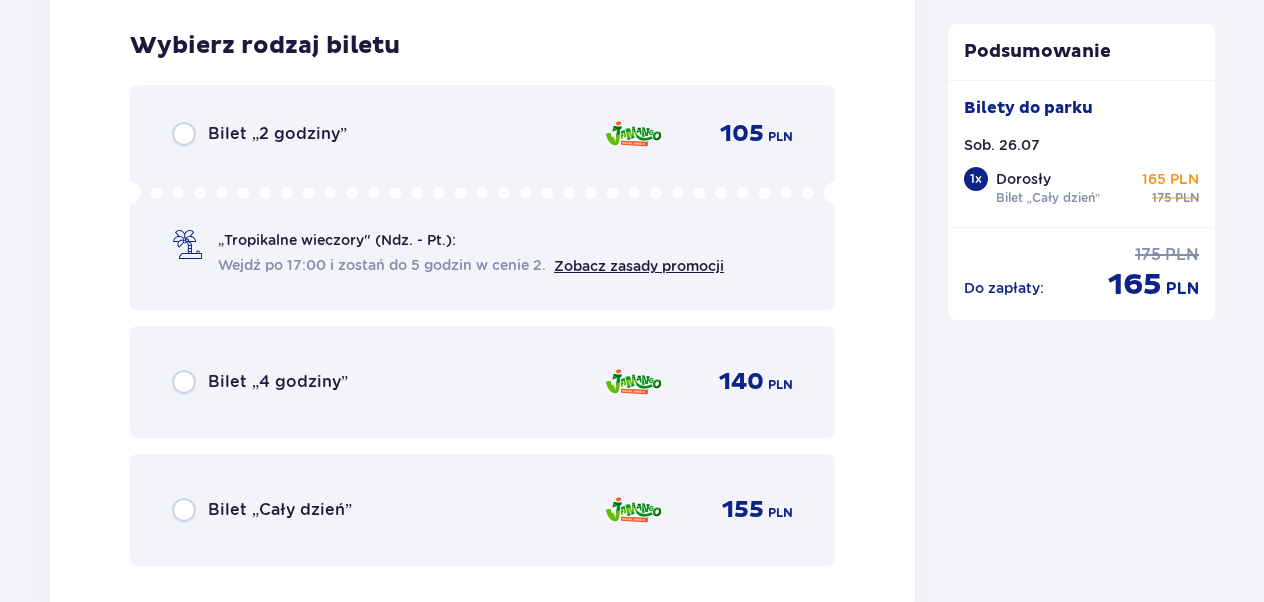 scroll, scrollTop: 3019, scrollLeft: 0, axis: vertical 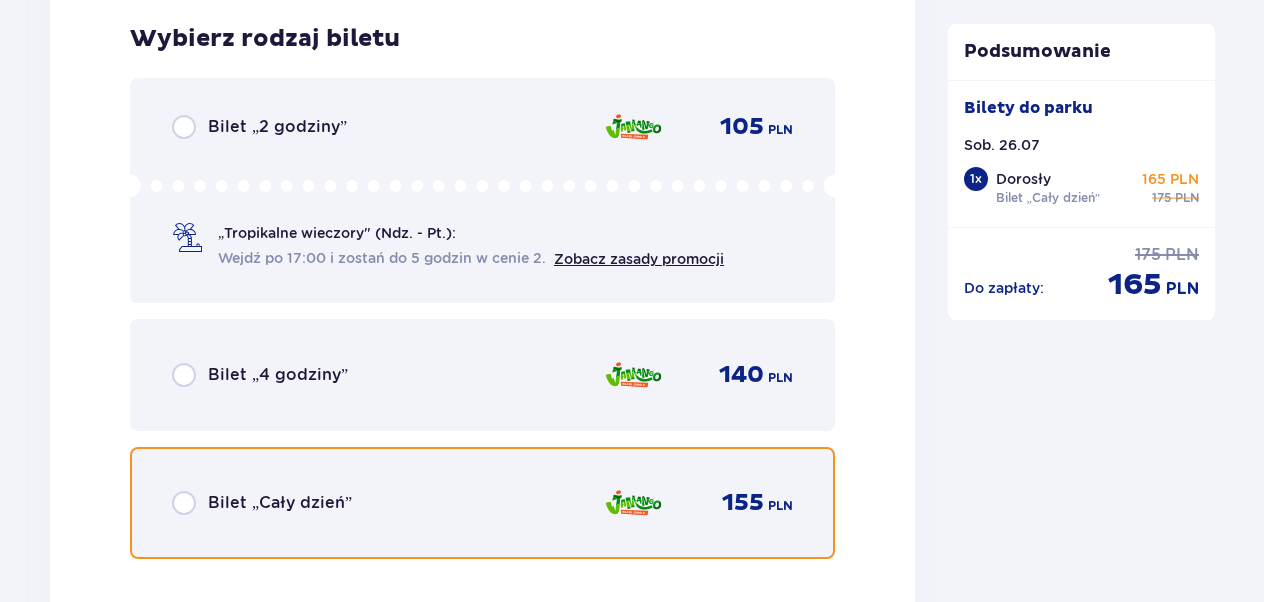 click at bounding box center [184, 503] 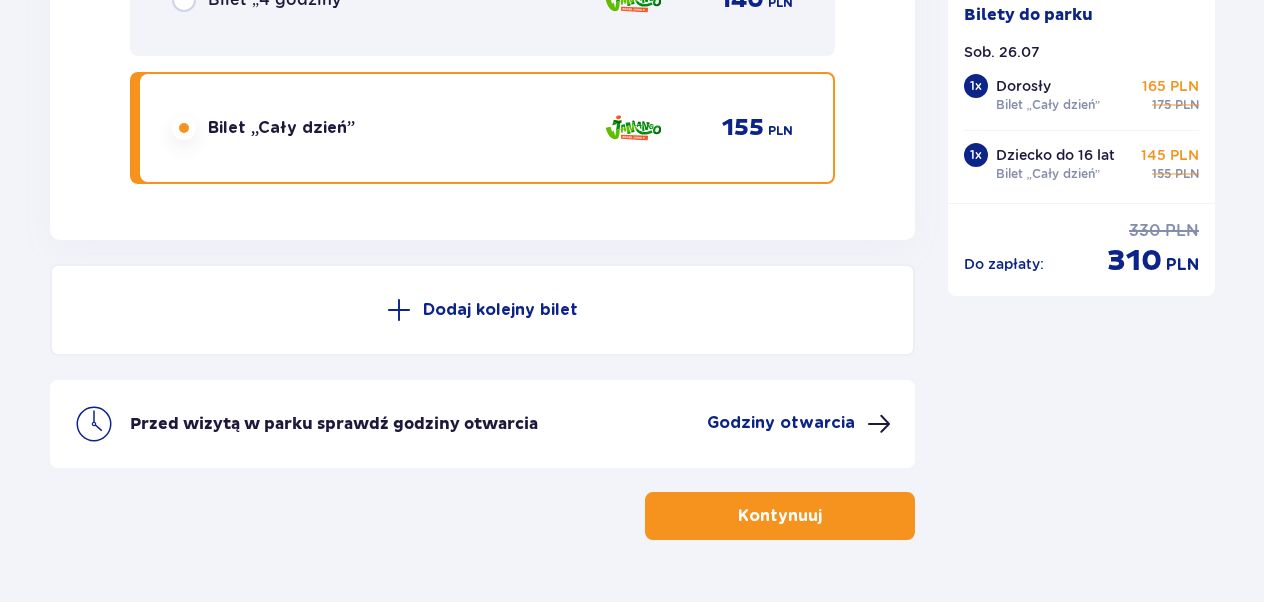 scroll, scrollTop: 3352, scrollLeft: 0, axis: vertical 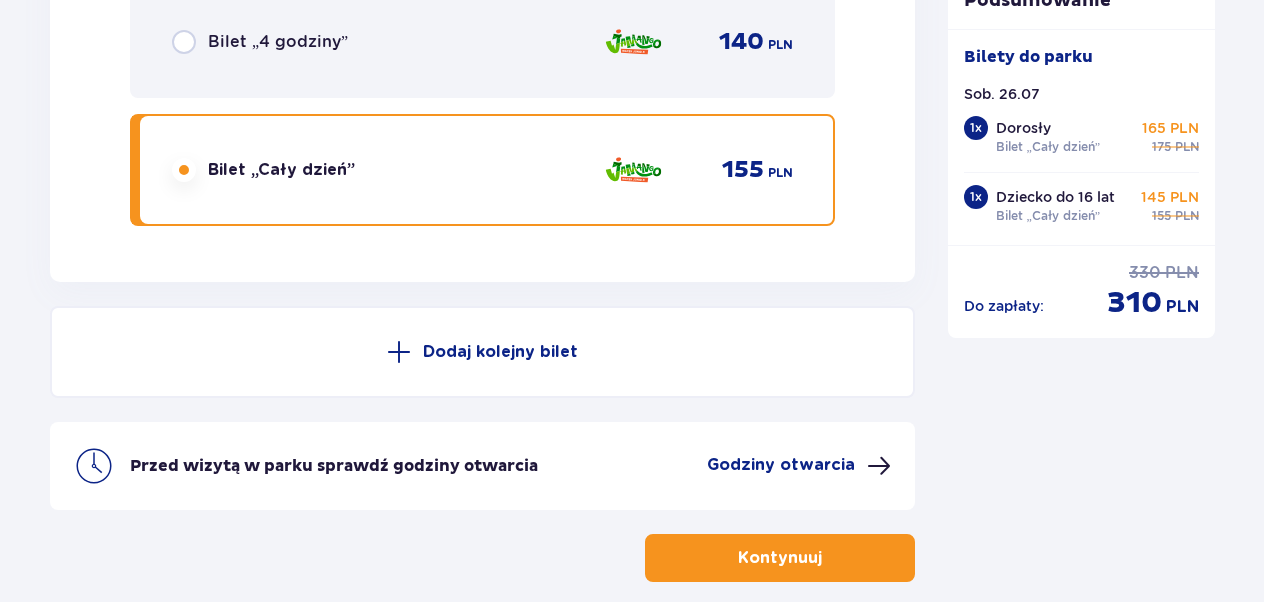 click on "Kontynuuj" at bounding box center [780, 558] 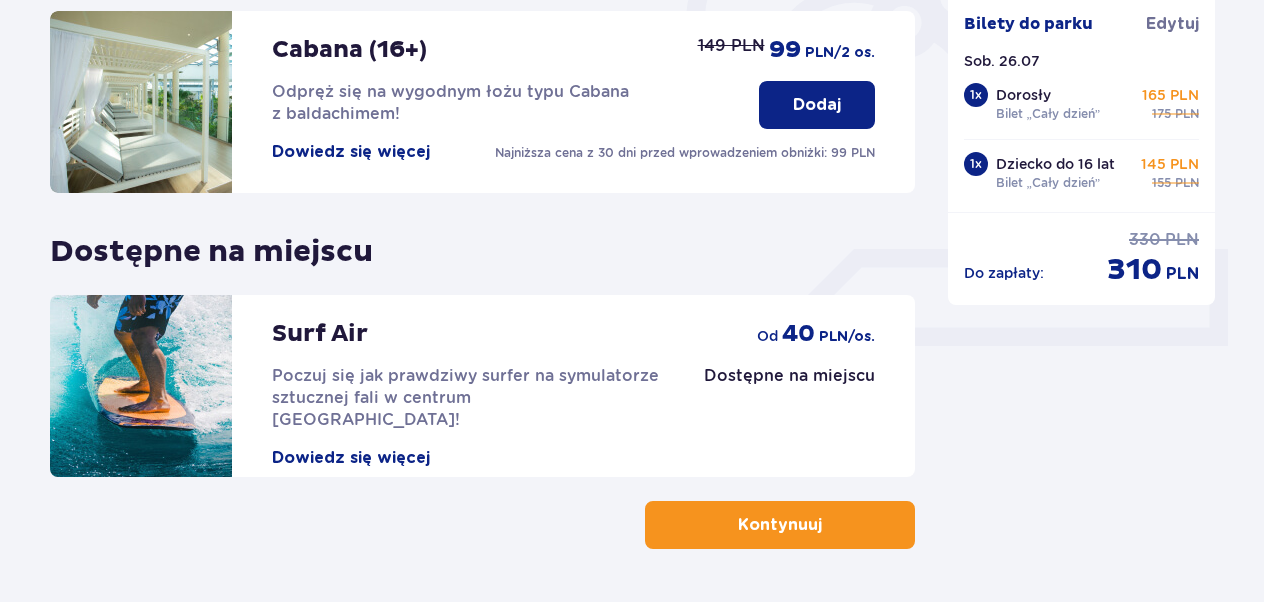 scroll, scrollTop: 700, scrollLeft: 0, axis: vertical 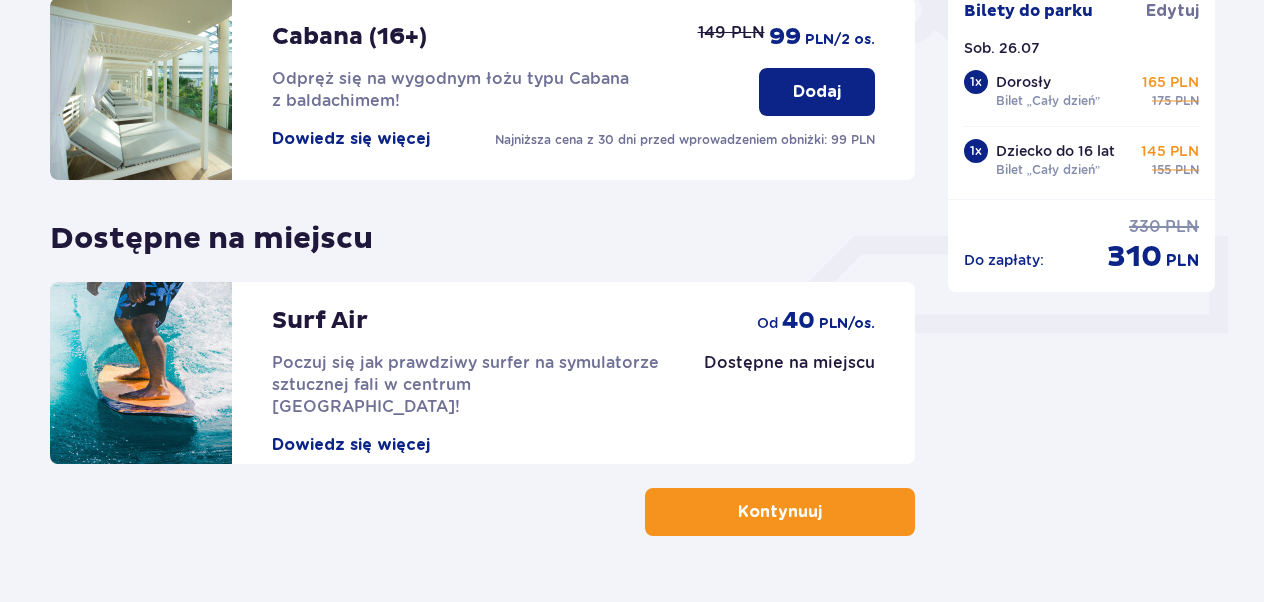 click on "Kontynuuj" at bounding box center [780, 512] 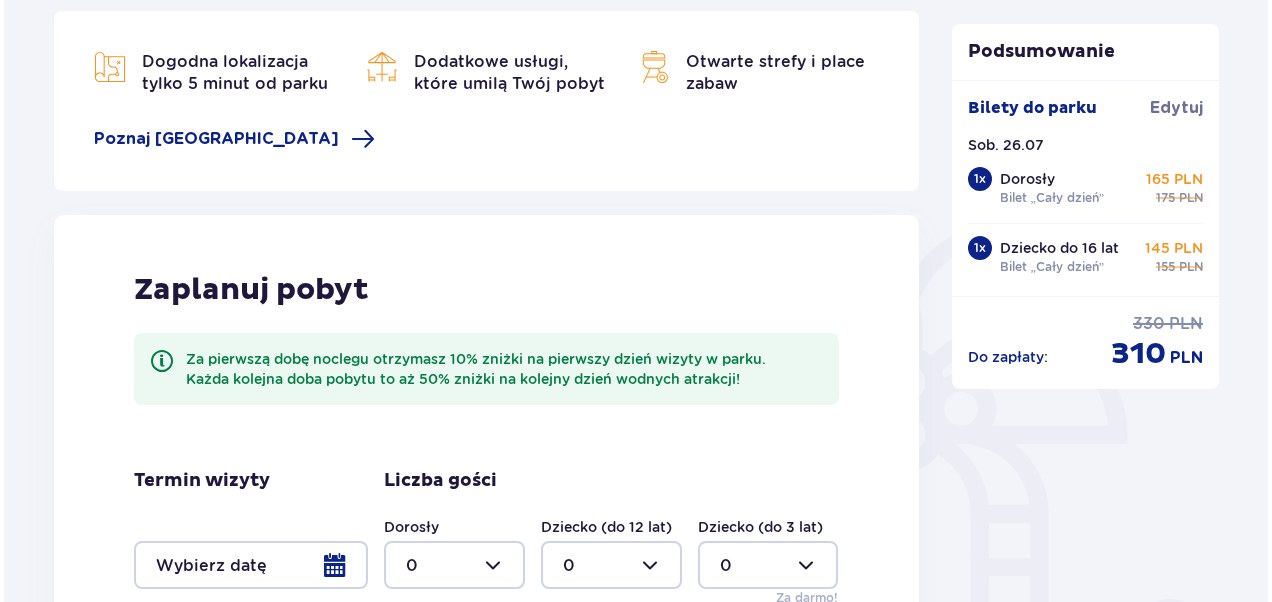 scroll, scrollTop: 400, scrollLeft: 0, axis: vertical 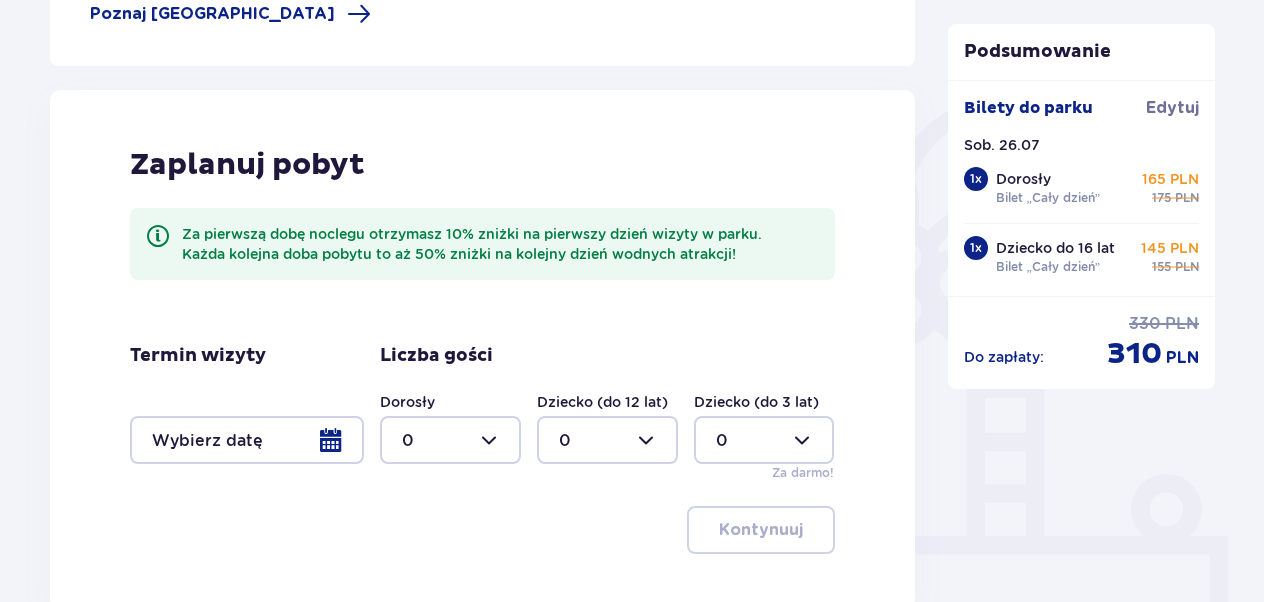 click at bounding box center [247, 440] 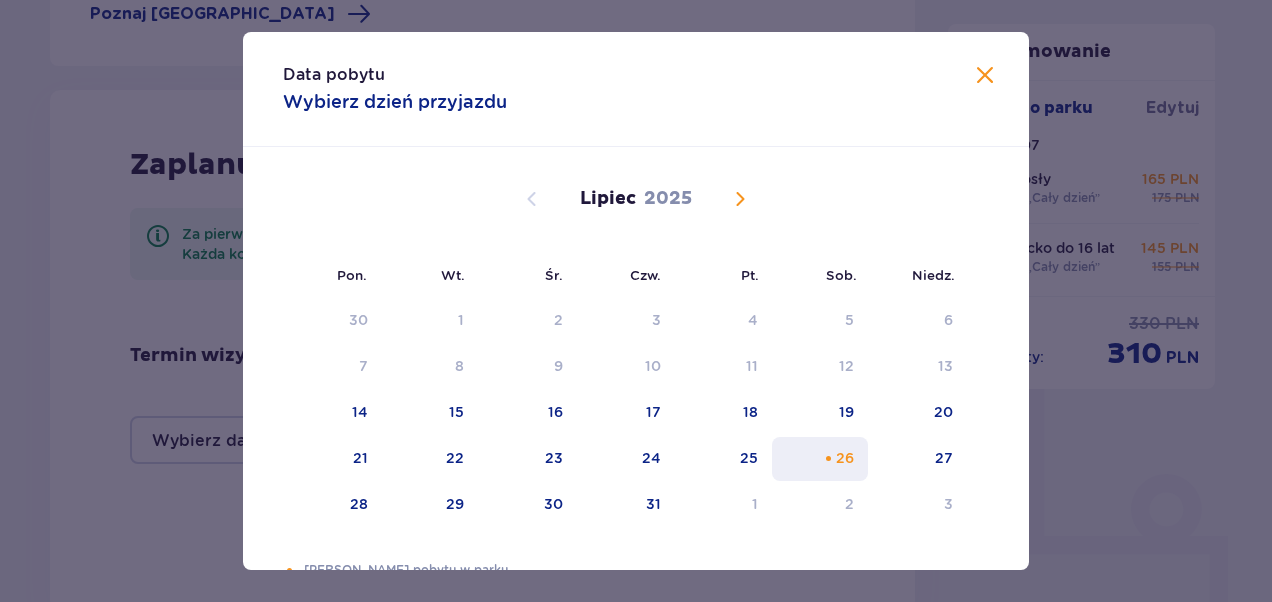 click on "26" at bounding box center (820, 459) 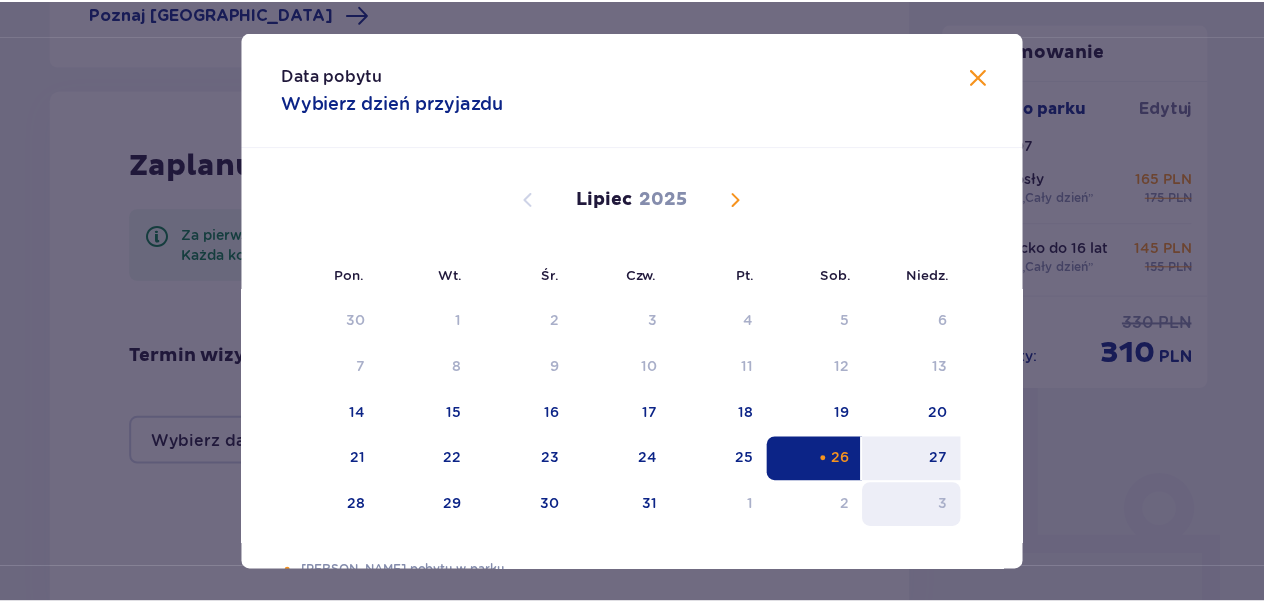 scroll, scrollTop: 48, scrollLeft: 0, axis: vertical 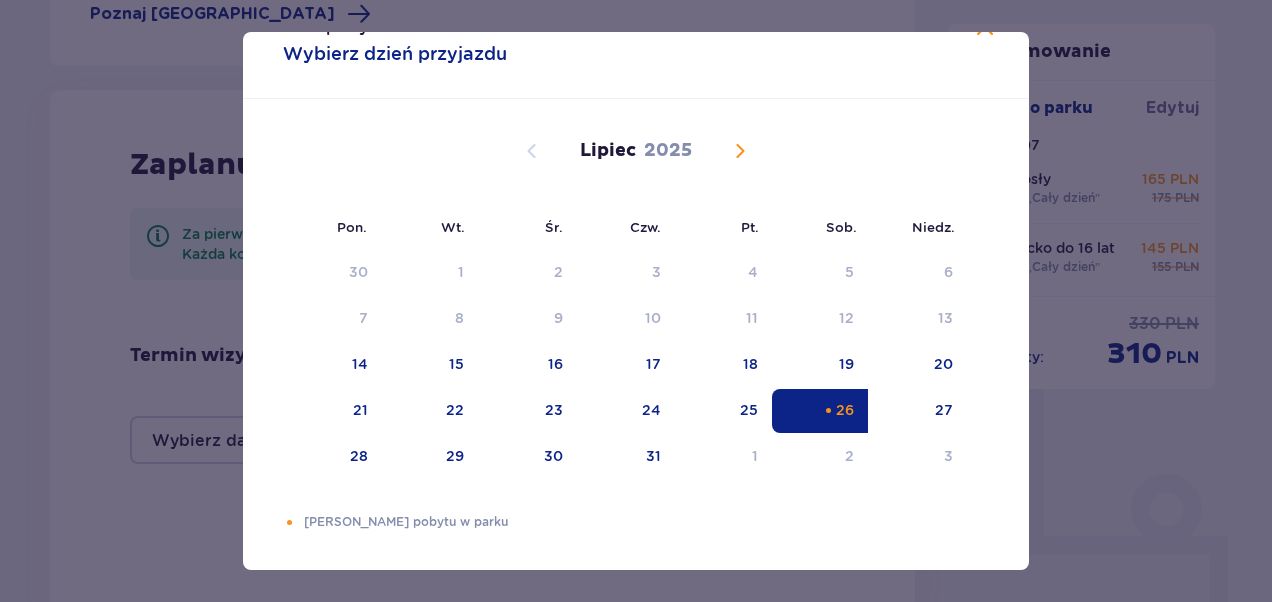 click on "Data pobytu Wybierz dzień przyjazdu Pon. Wt. Śr. Czw. Pt. Sob. Niedz. Czerwiec 2025 26 27 28 29 30 31 1 2 3 4 5 6 7 8 9 10 11 12 13 14 15 16 17 18 19 20 21 22 23 24 25 26 27 28 29 30 1 2 3 4 5 6 Lipiec 2025 30 1 2 3 4 5 6 7 8 9 10 11 12 13 14 15 16 17 18 19 20 21 22 23 24 25 26 27 28 29 30 31 1 2 3 Sierpień 2025 28 29 30 31 1 2 3 4 5 6 7 8 9 10 11 12 13 14 15 16 17 18 19 20 21 22 23 24 25 26 27 28 29 30 31 Dni Twojego pobytu w parku" at bounding box center [636, 301] 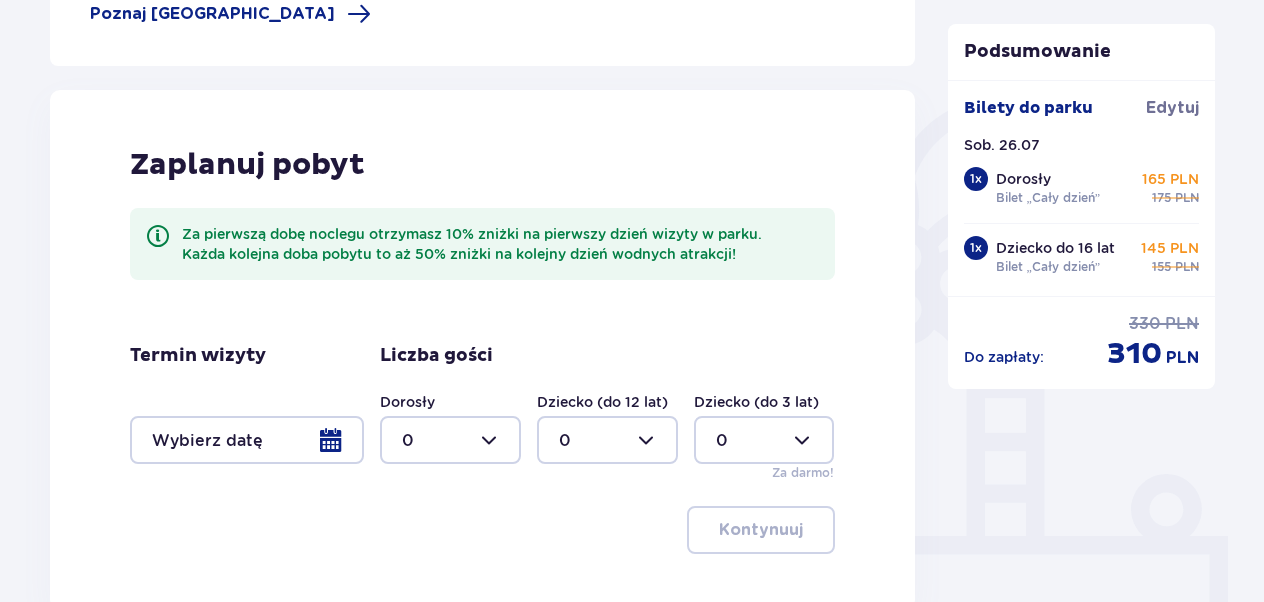 click at bounding box center (247, 440) 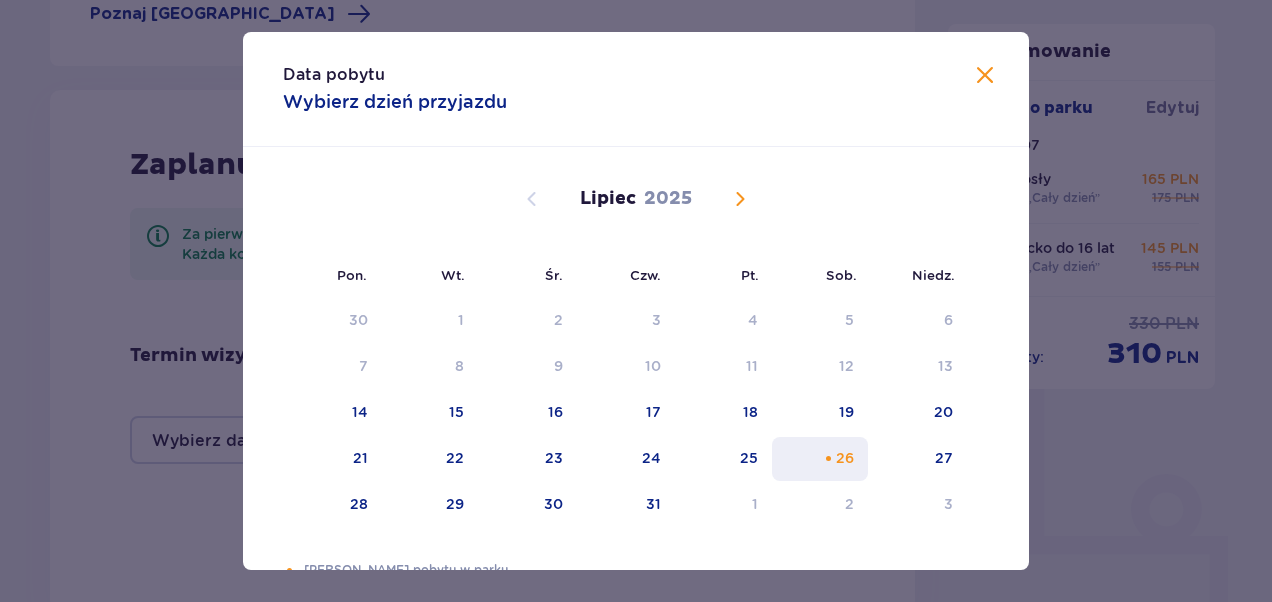 click on "26" at bounding box center (845, 458) 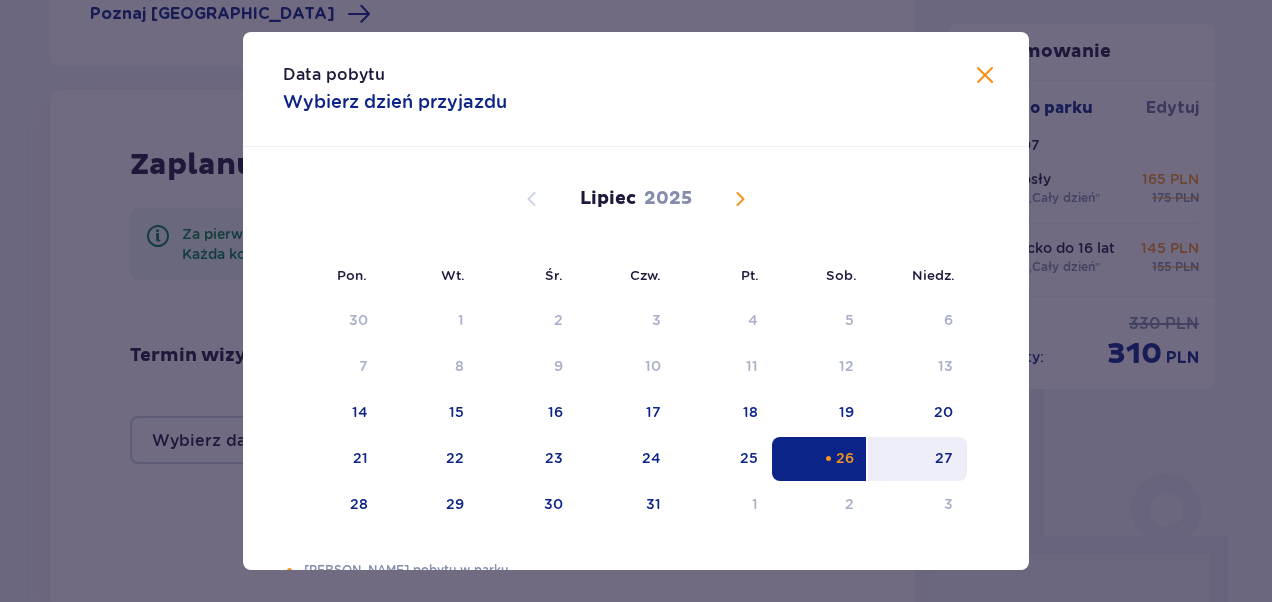 click on "27" at bounding box center [944, 458] 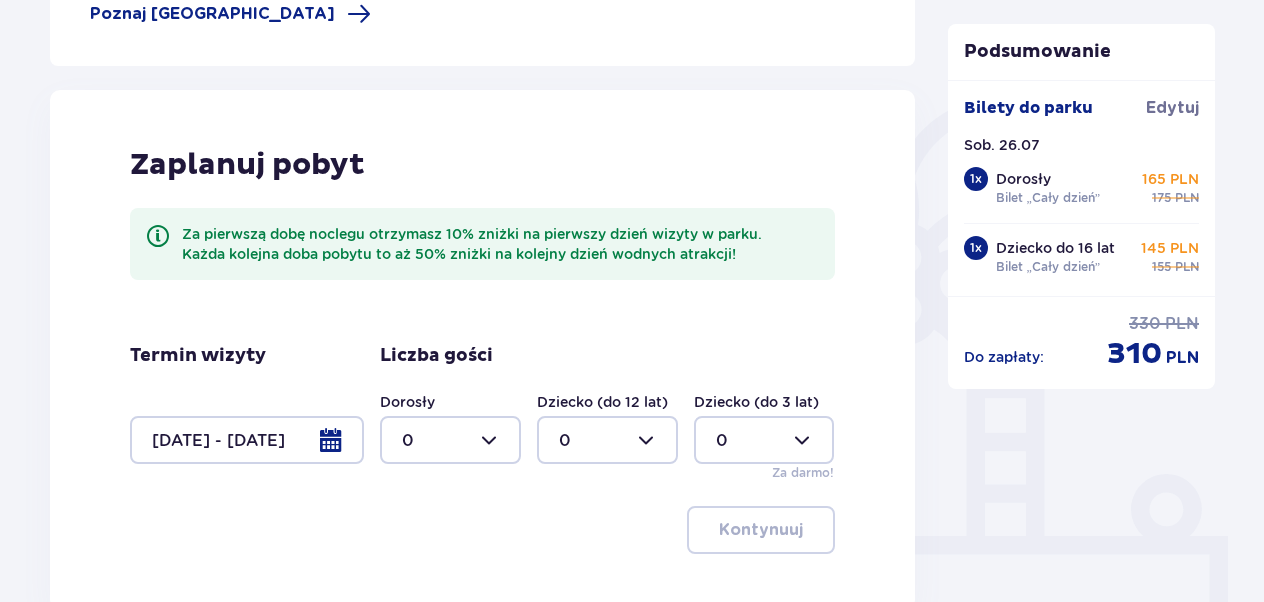 click at bounding box center (450, 440) 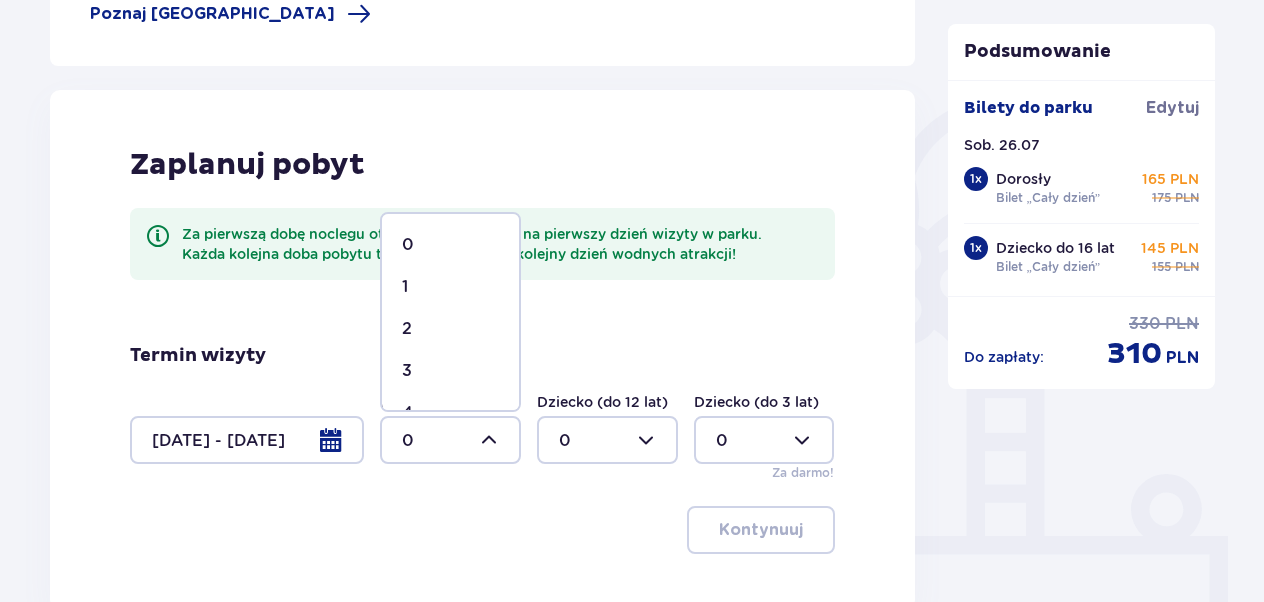 click on "1" at bounding box center (450, 287) 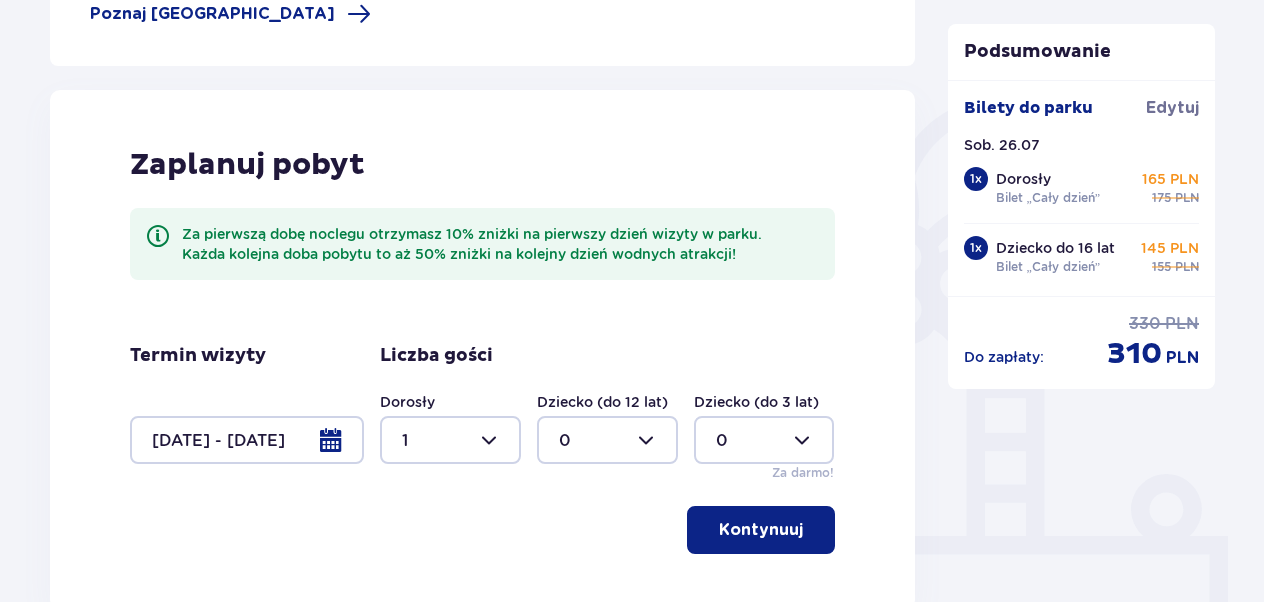 click at bounding box center (607, 440) 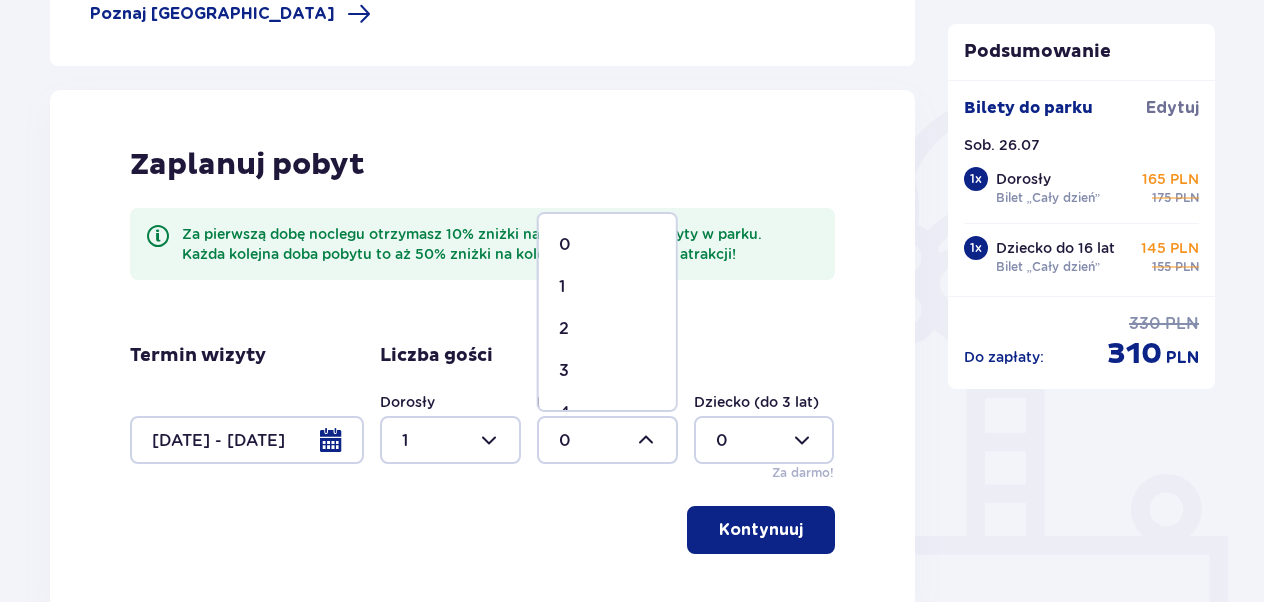 click on "1" at bounding box center [607, 287] 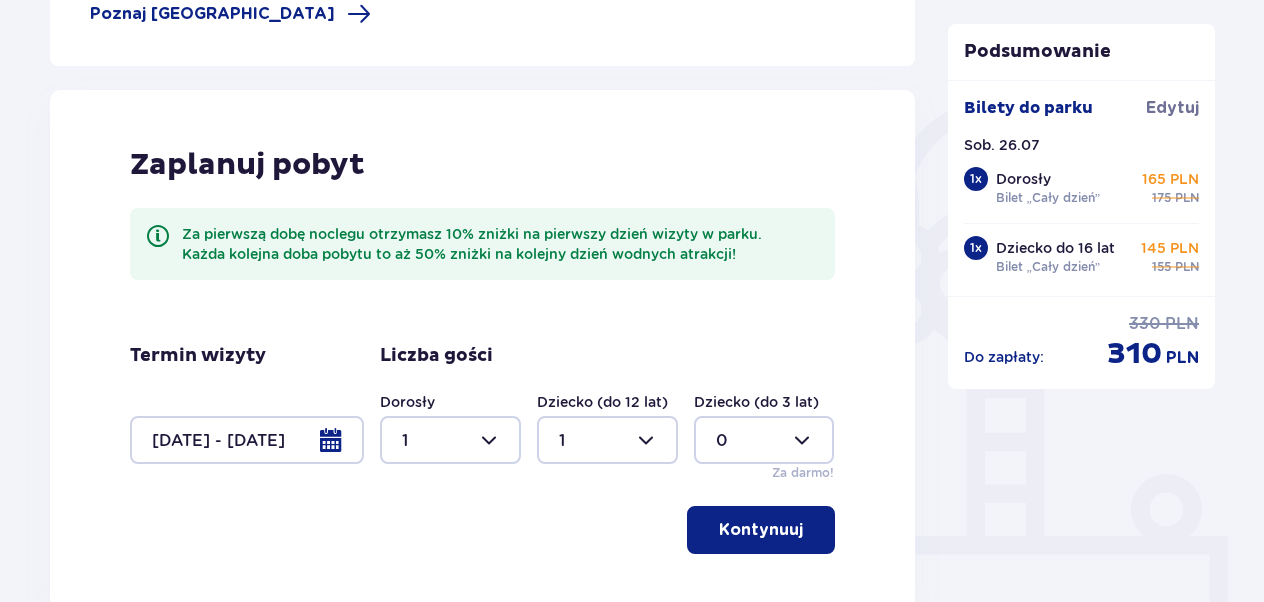 click on "Kontynuuj" at bounding box center (761, 530) 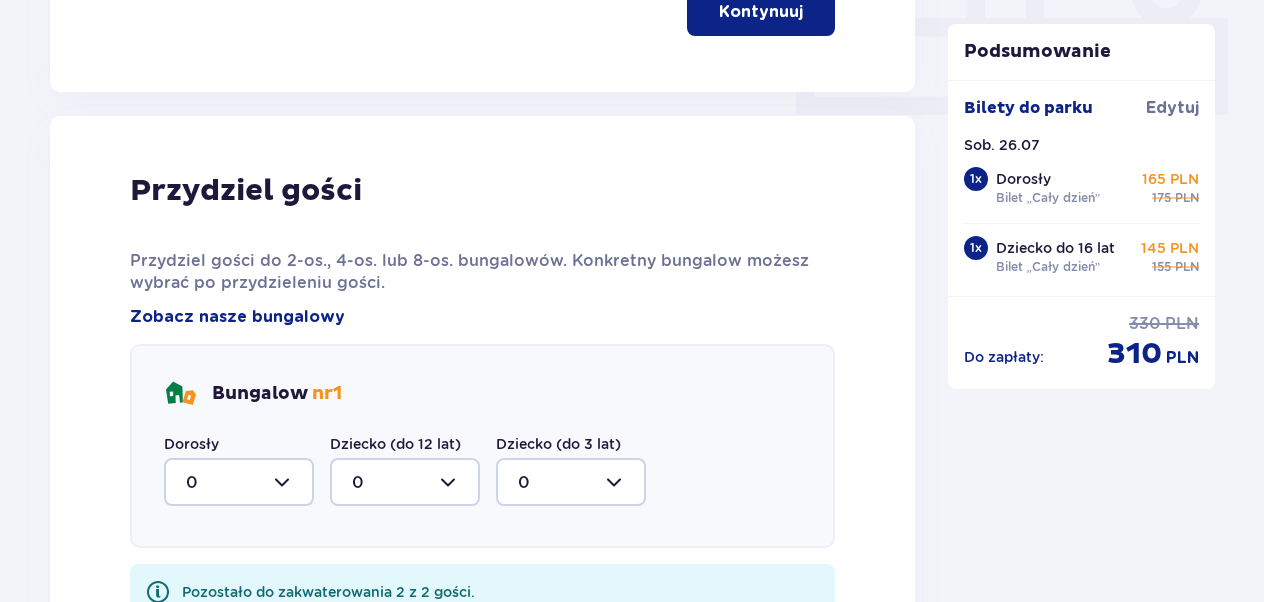 scroll, scrollTop: 1010, scrollLeft: 0, axis: vertical 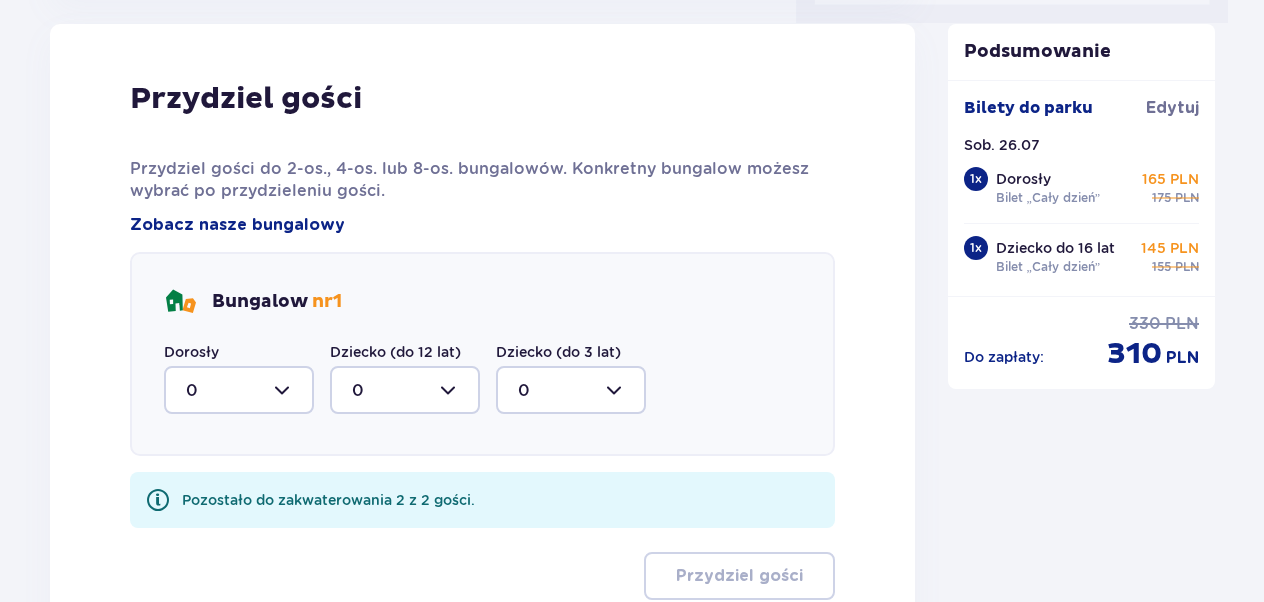 click at bounding box center (239, 390) 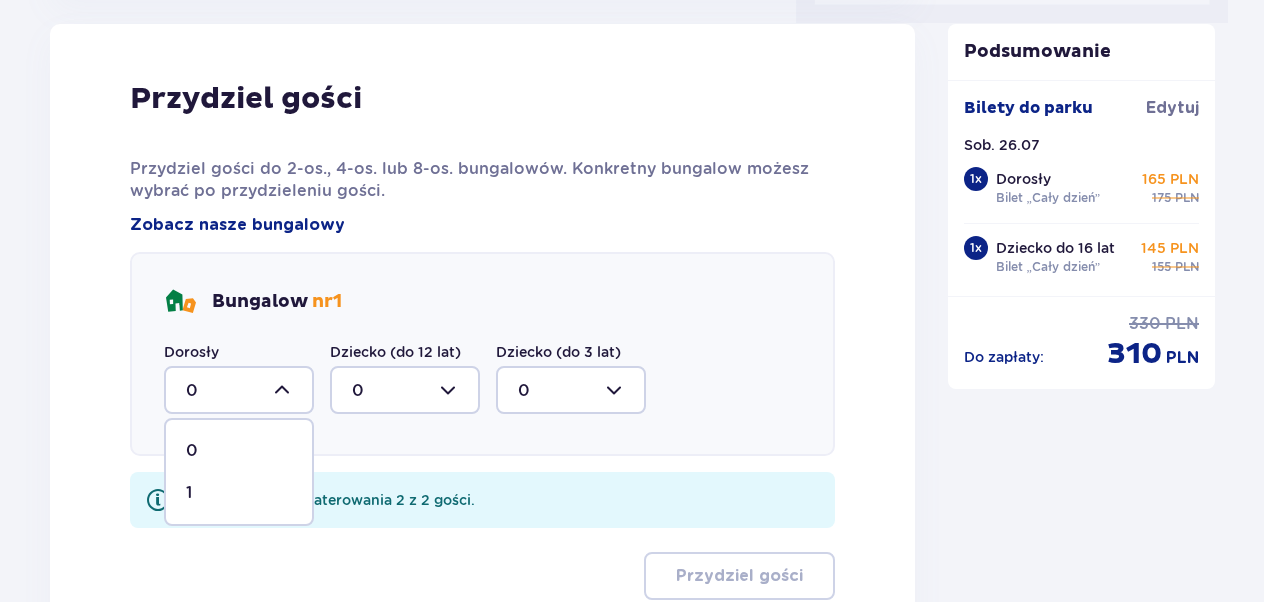 click on "1" at bounding box center (239, 493) 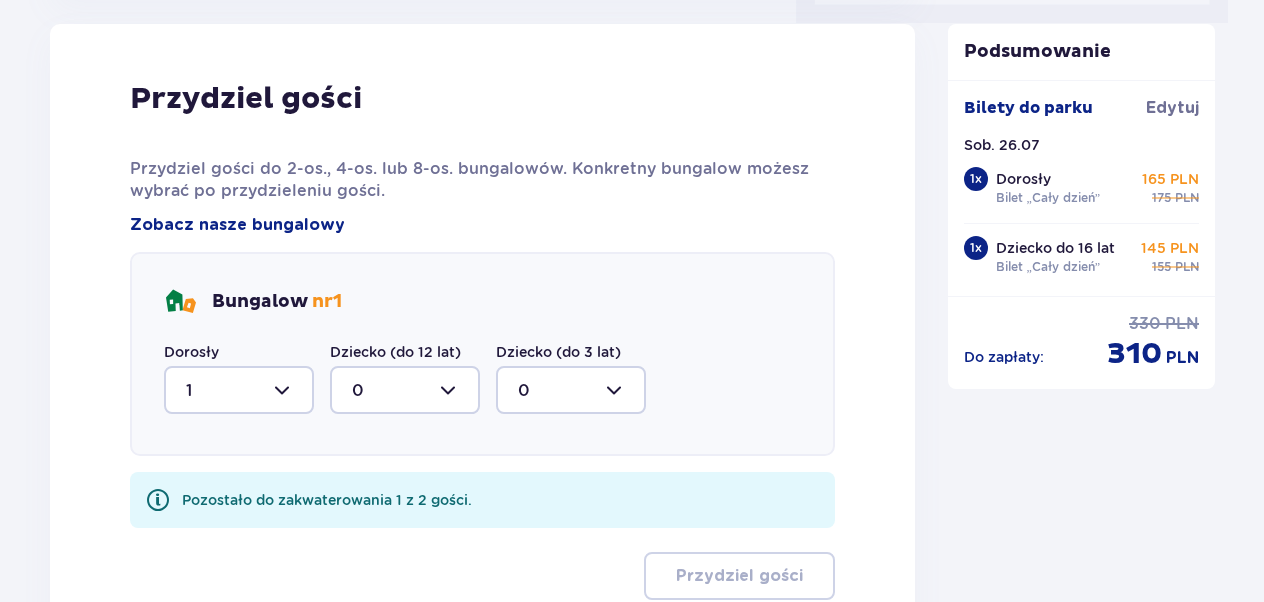 click at bounding box center (405, 390) 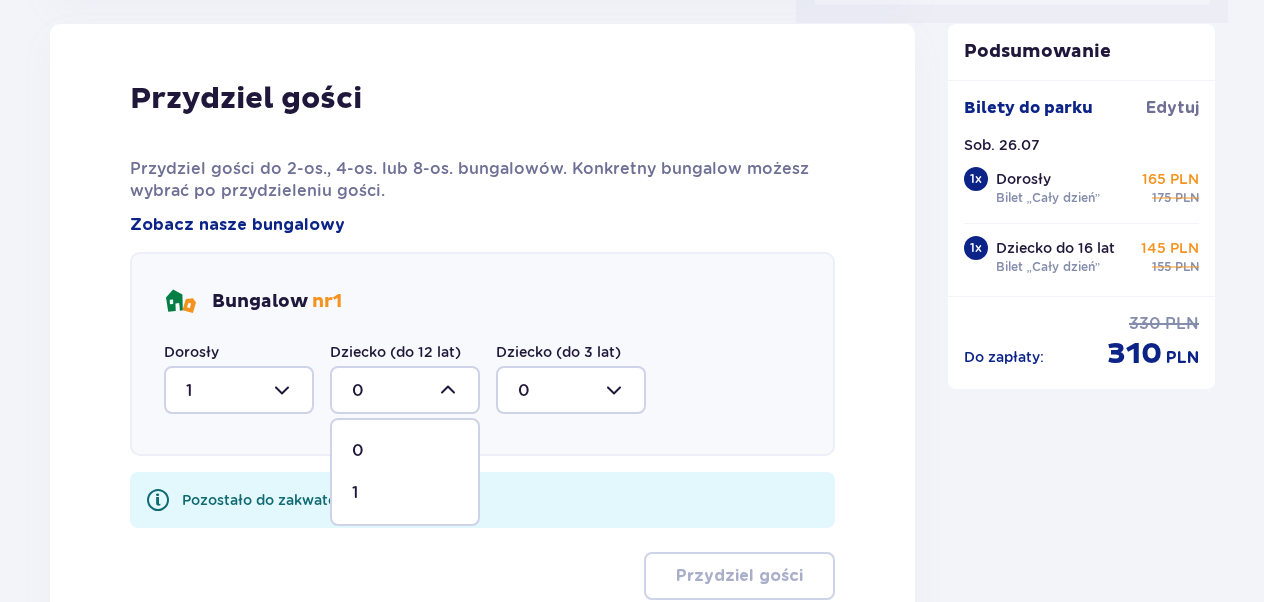 click on "1" at bounding box center (405, 493) 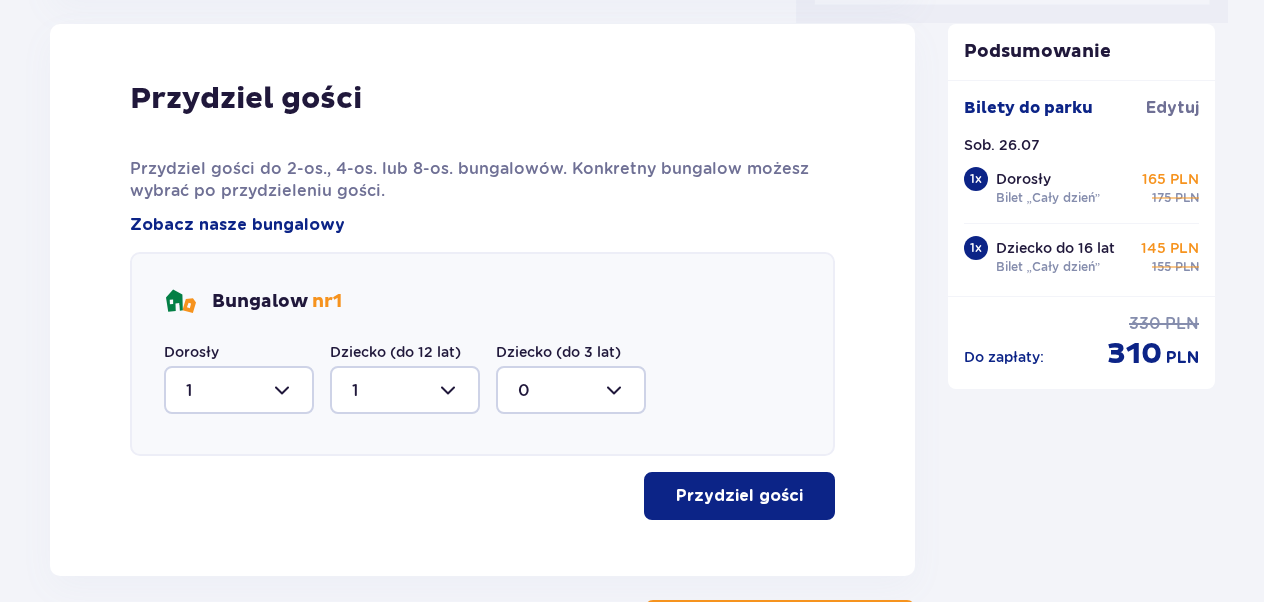 click on "Przydziel gości" at bounding box center [739, 496] 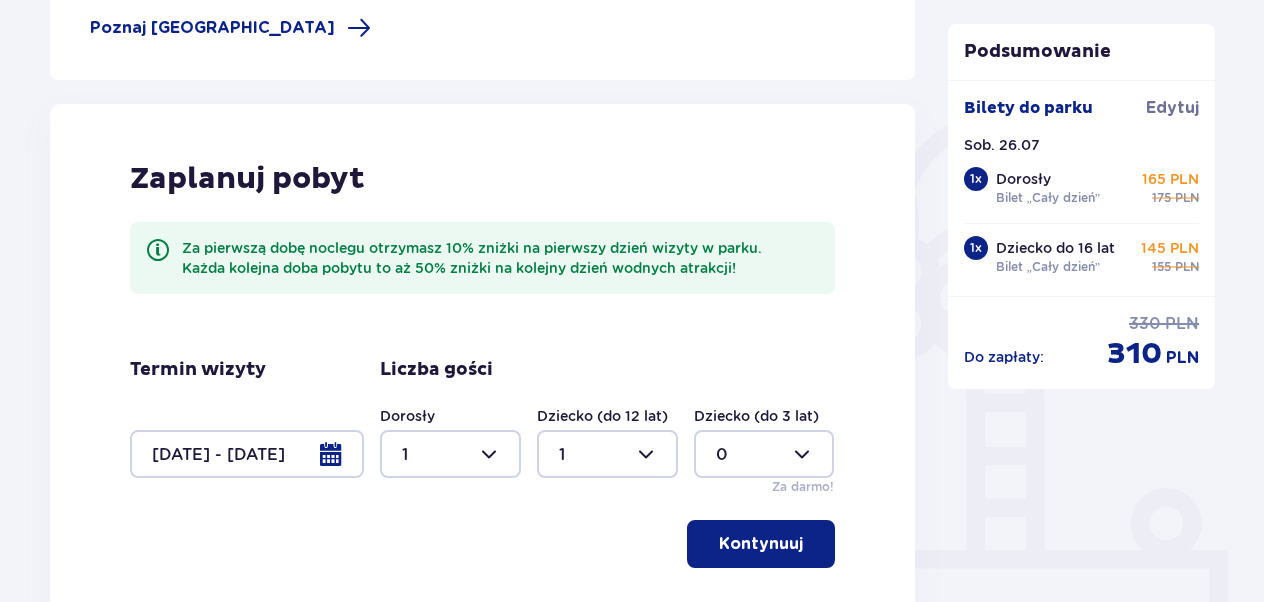 scroll, scrollTop: 0, scrollLeft: 0, axis: both 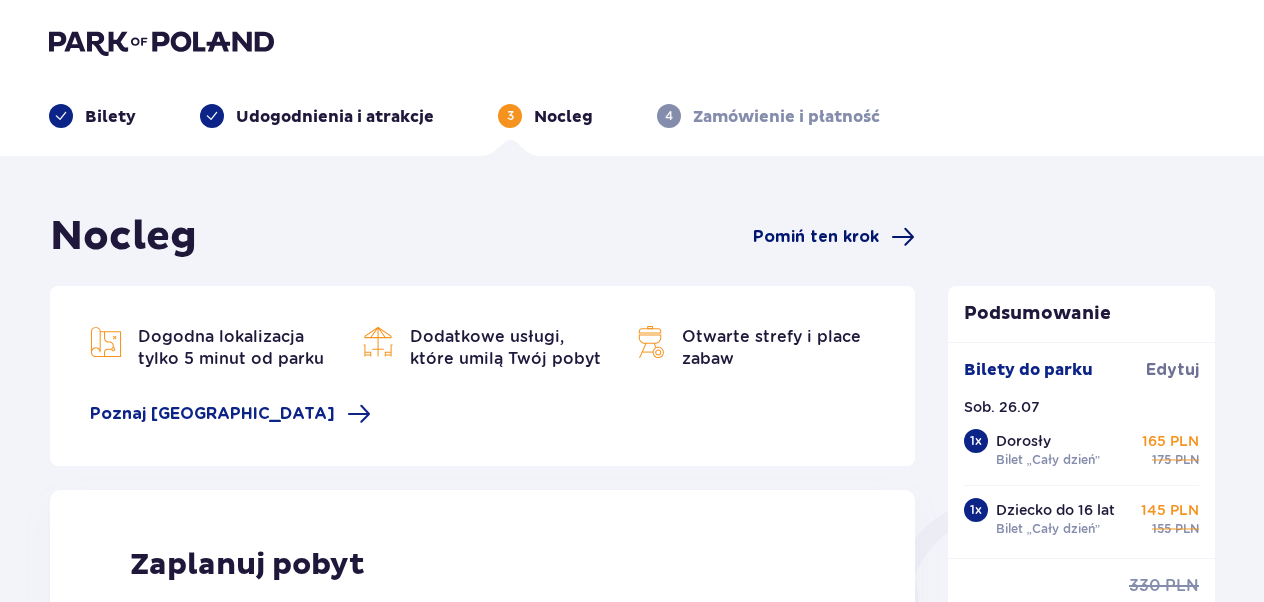 click on "Pomiń ten krok" at bounding box center [816, 237] 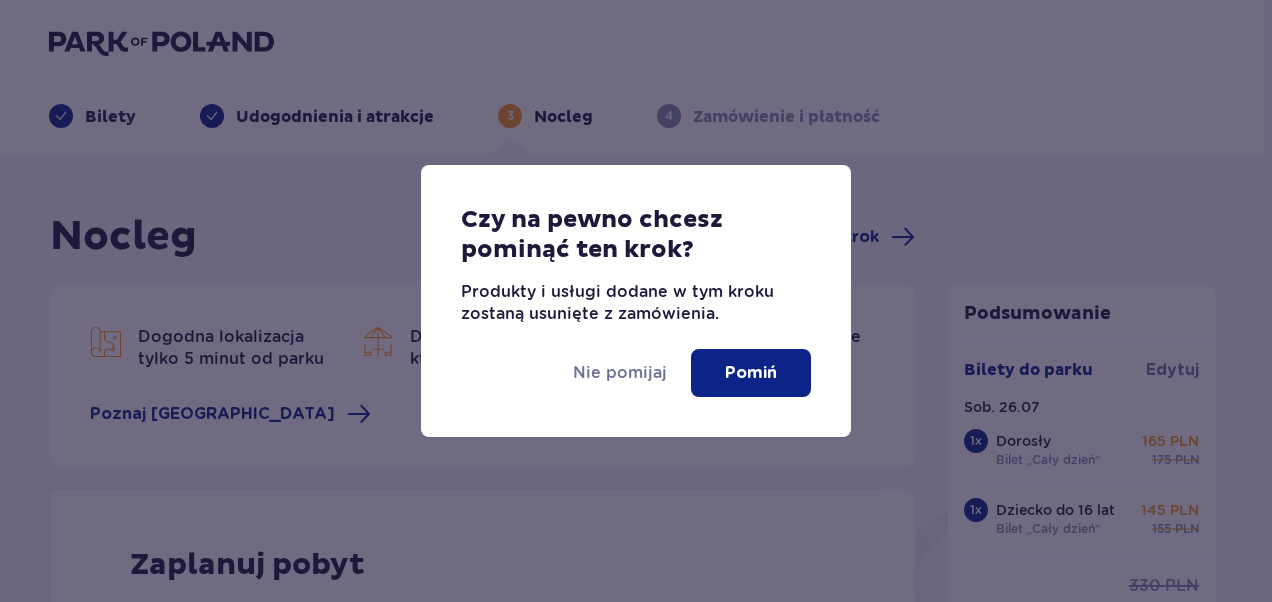 click on "Pomiń" at bounding box center (751, 373) 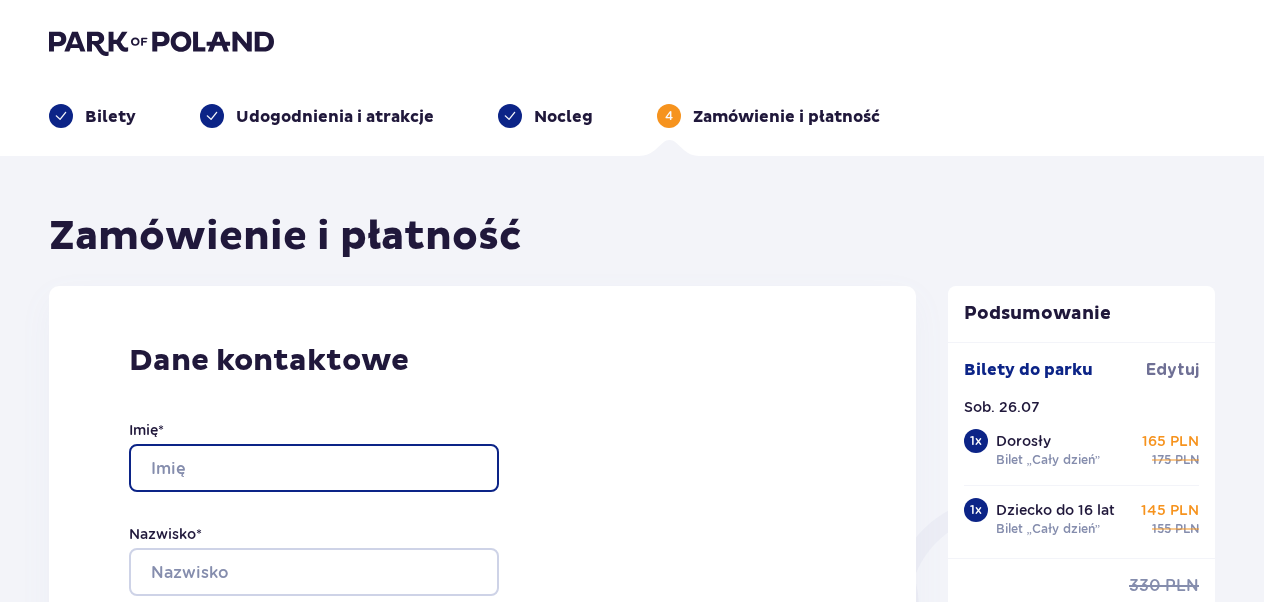 click on "Imię *" at bounding box center [314, 468] 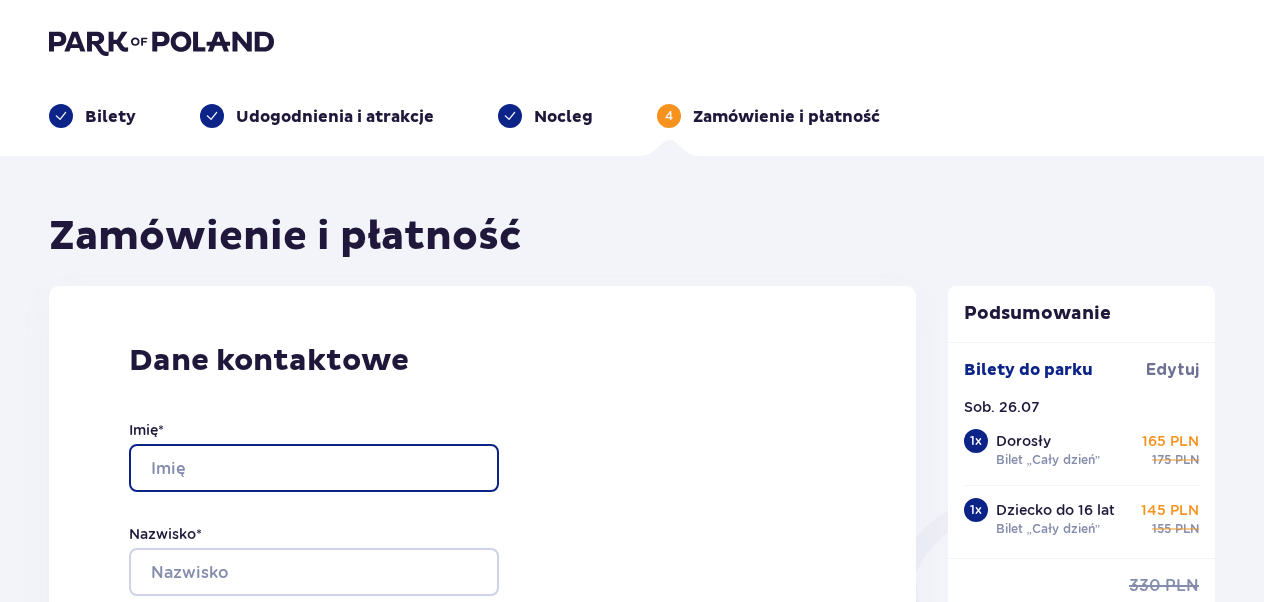 type on "Justyna" 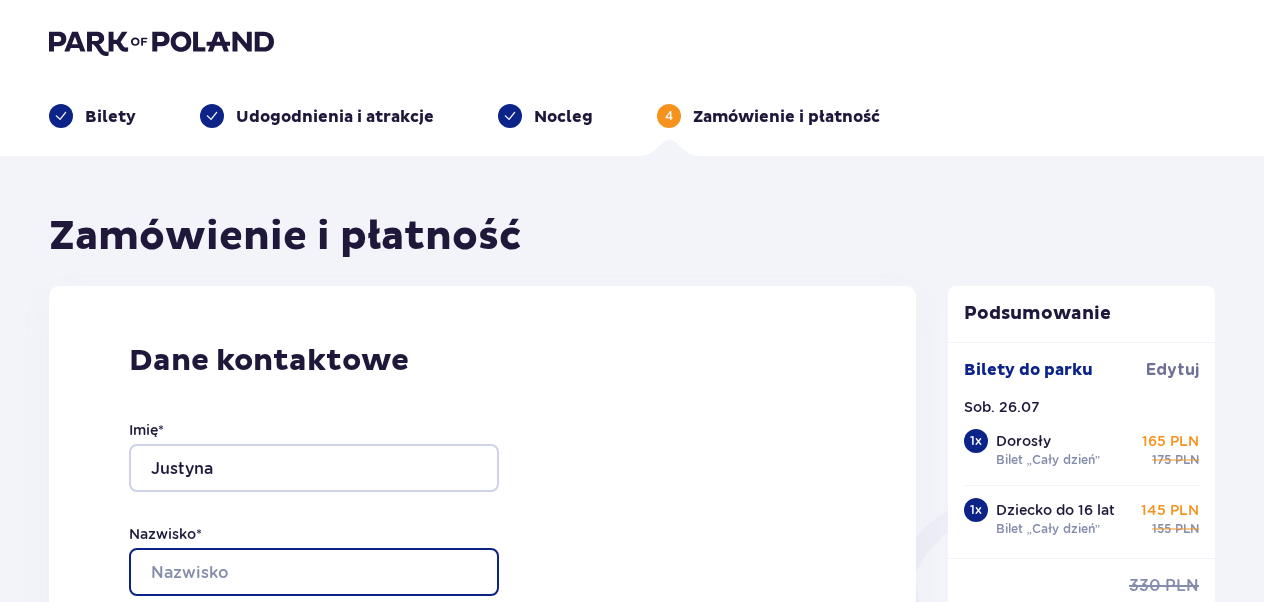 type on "Dzikiewicz" 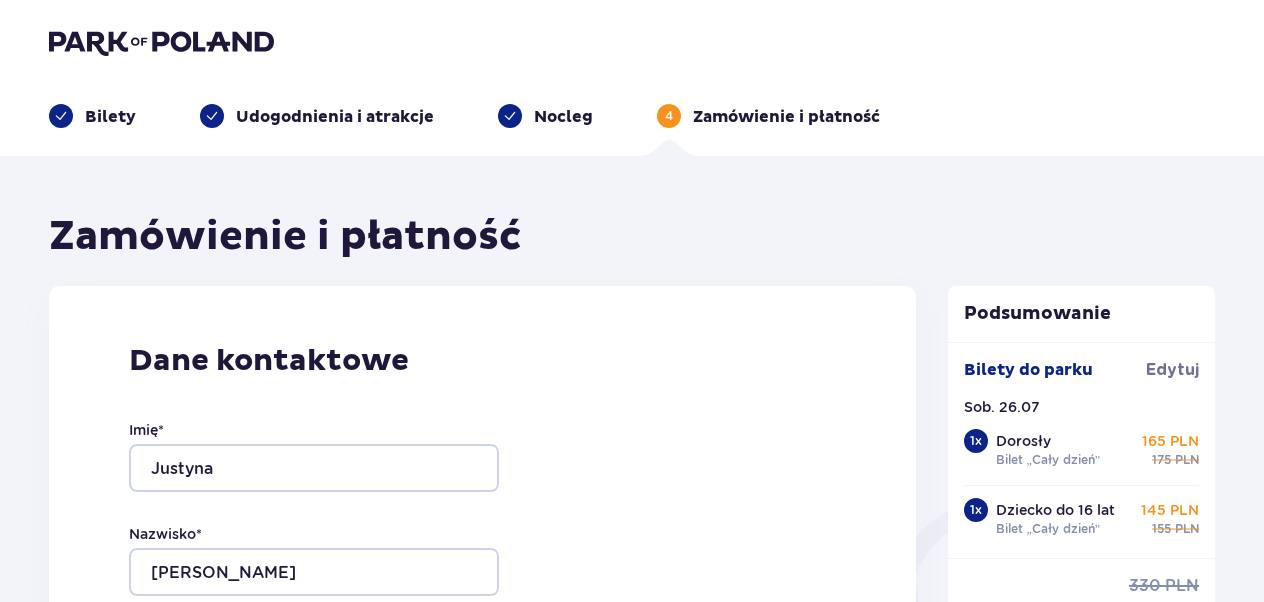 type on "justynadz1984@gmail.com" 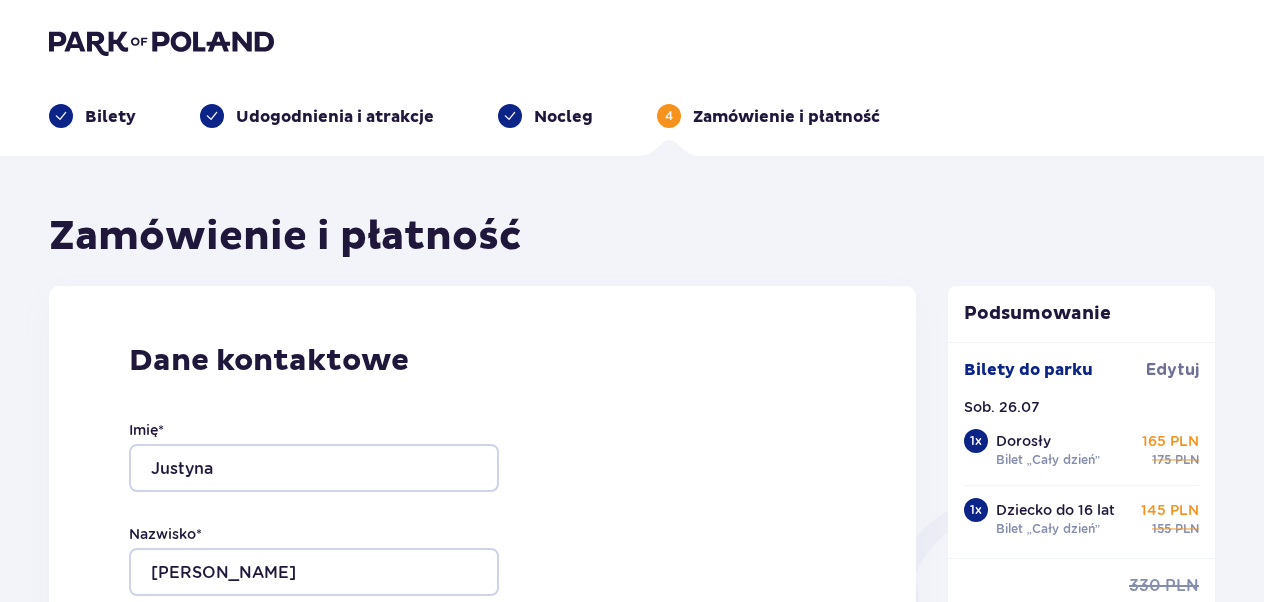type on "justynadz1984@gmail.com" 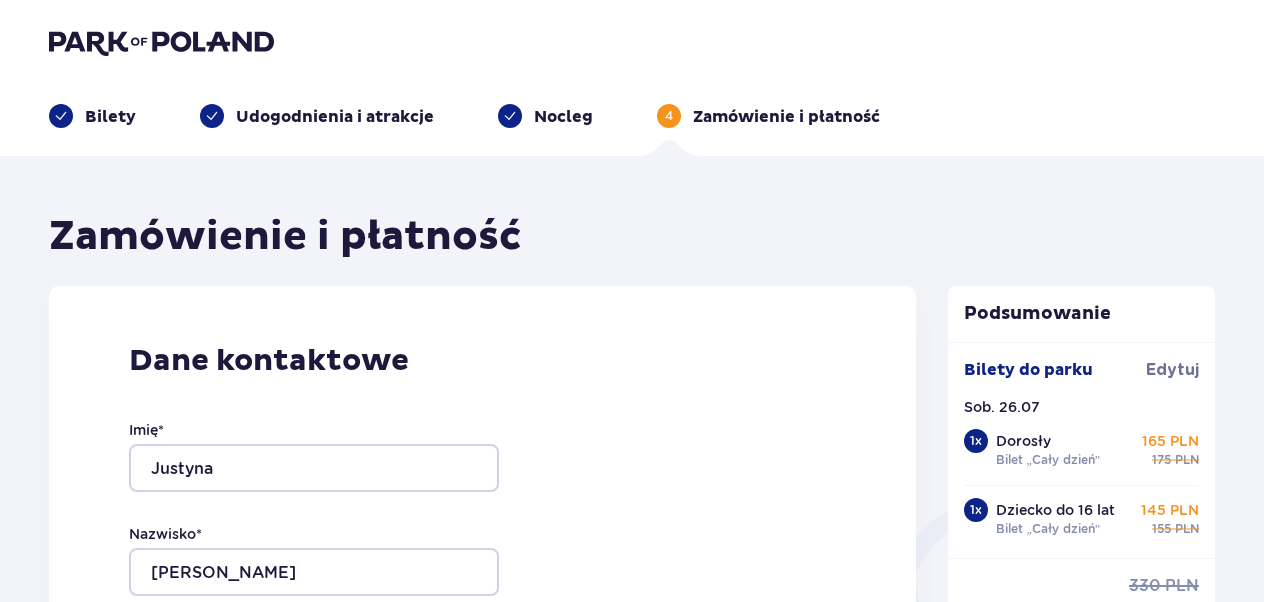 type on "539375539" 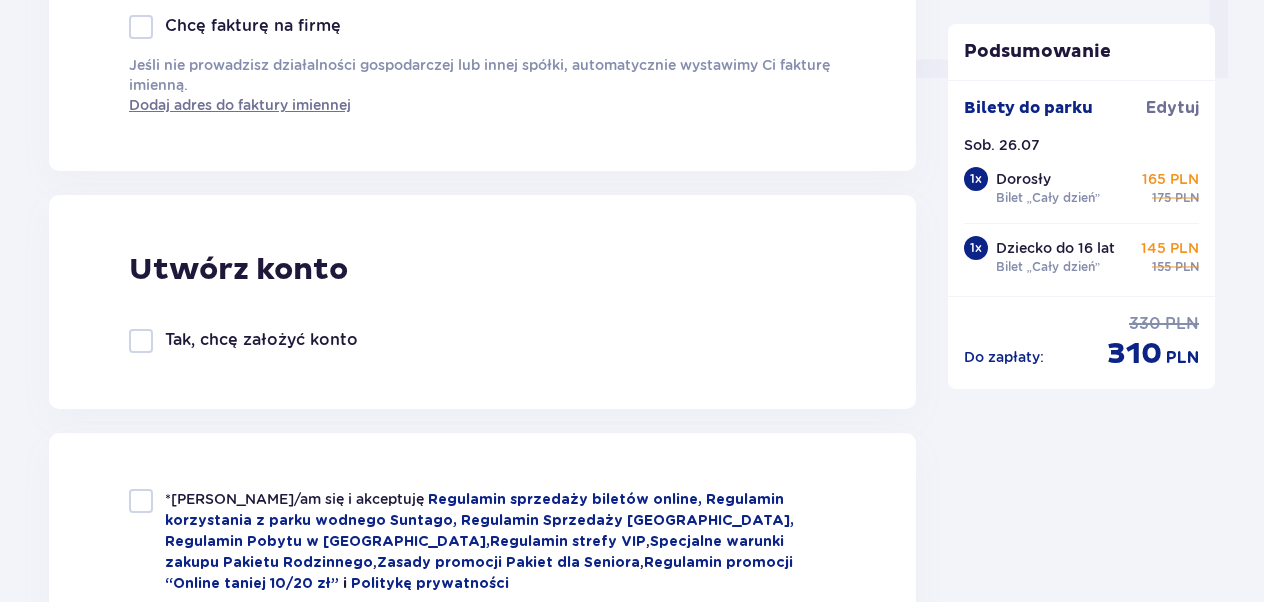 scroll, scrollTop: 1000, scrollLeft: 0, axis: vertical 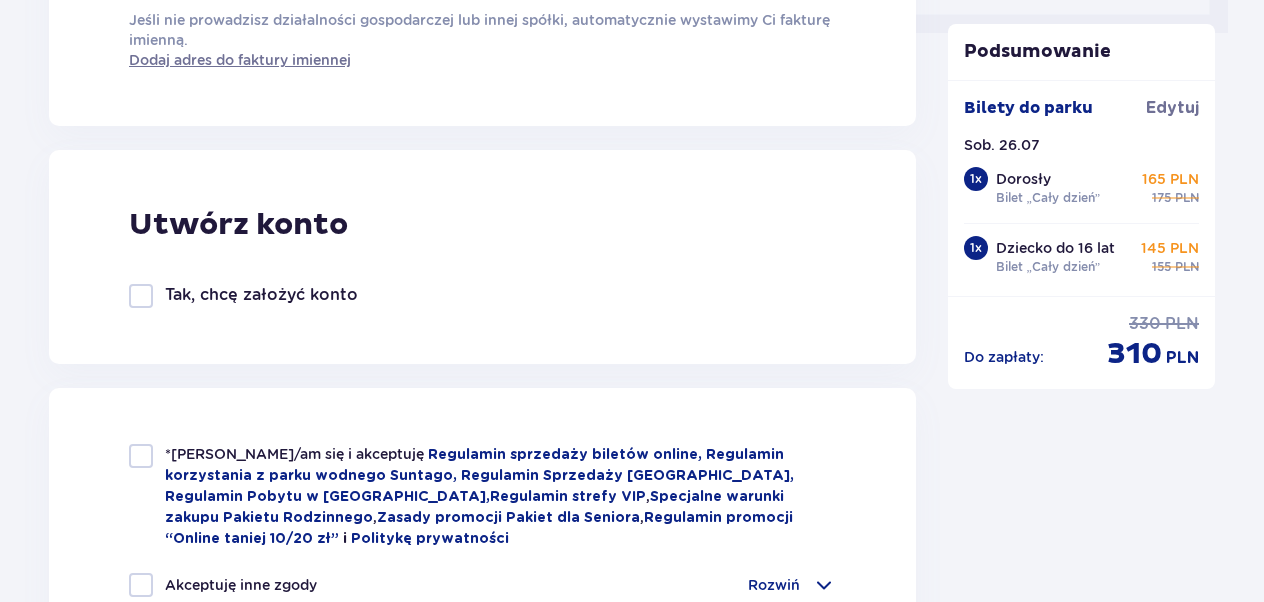 click on "*Zapoznałem/am się i akceptuję   Regulamin sprzedaży biletów online,   Regulamin korzystania z parku wodnego Suntago,   Regulamin Sprzedaży Suntago Village,   Regulamin Pobytu w Suntago Village ,  Regulamin strefy VIP ,  Specjalne warunki zakupu Pakietu Rodzinnego ,  Zasady promocji Pakiet dla Seniora ,  Regulamin promocji “Online taniej 10/20 zł”   i   Politykę prywatności" at bounding box center (482, 496) 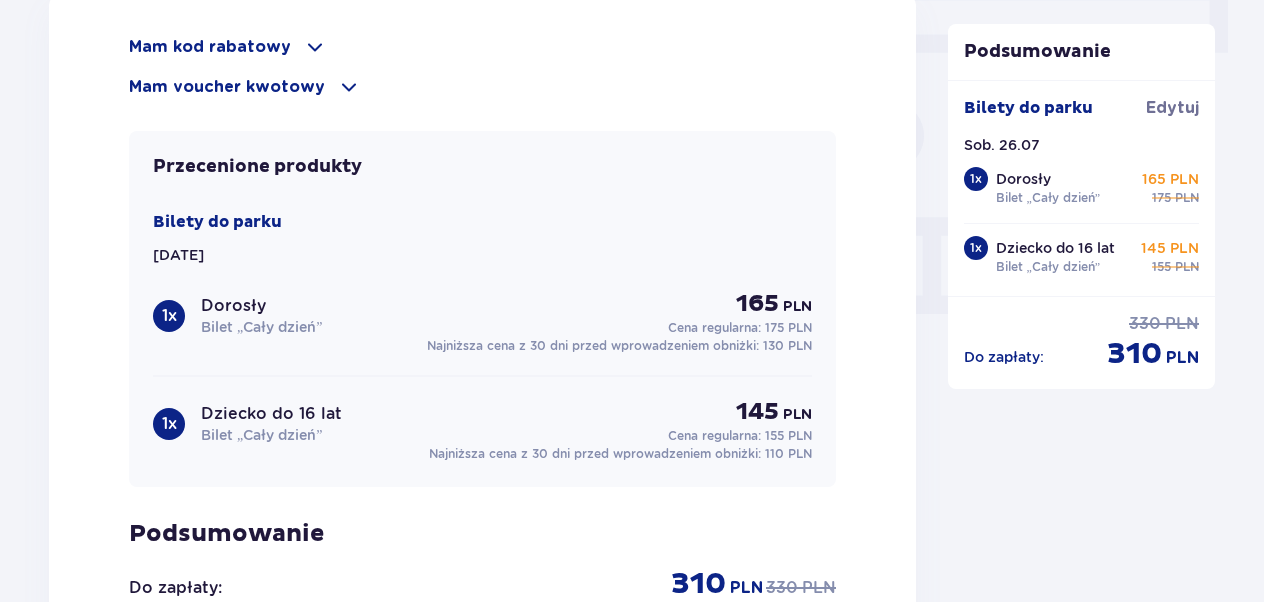 scroll, scrollTop: 2000, scrollLeft: 0, axis: vertical 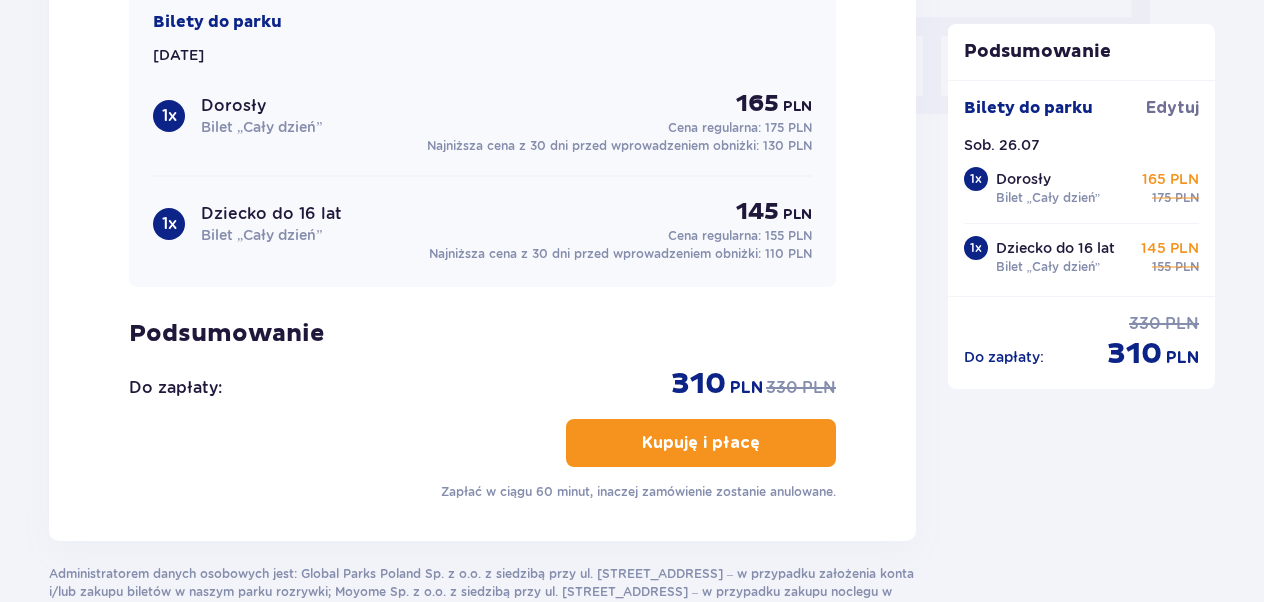click on "Kupuję i płacę" at bounding box center (701, 443) 